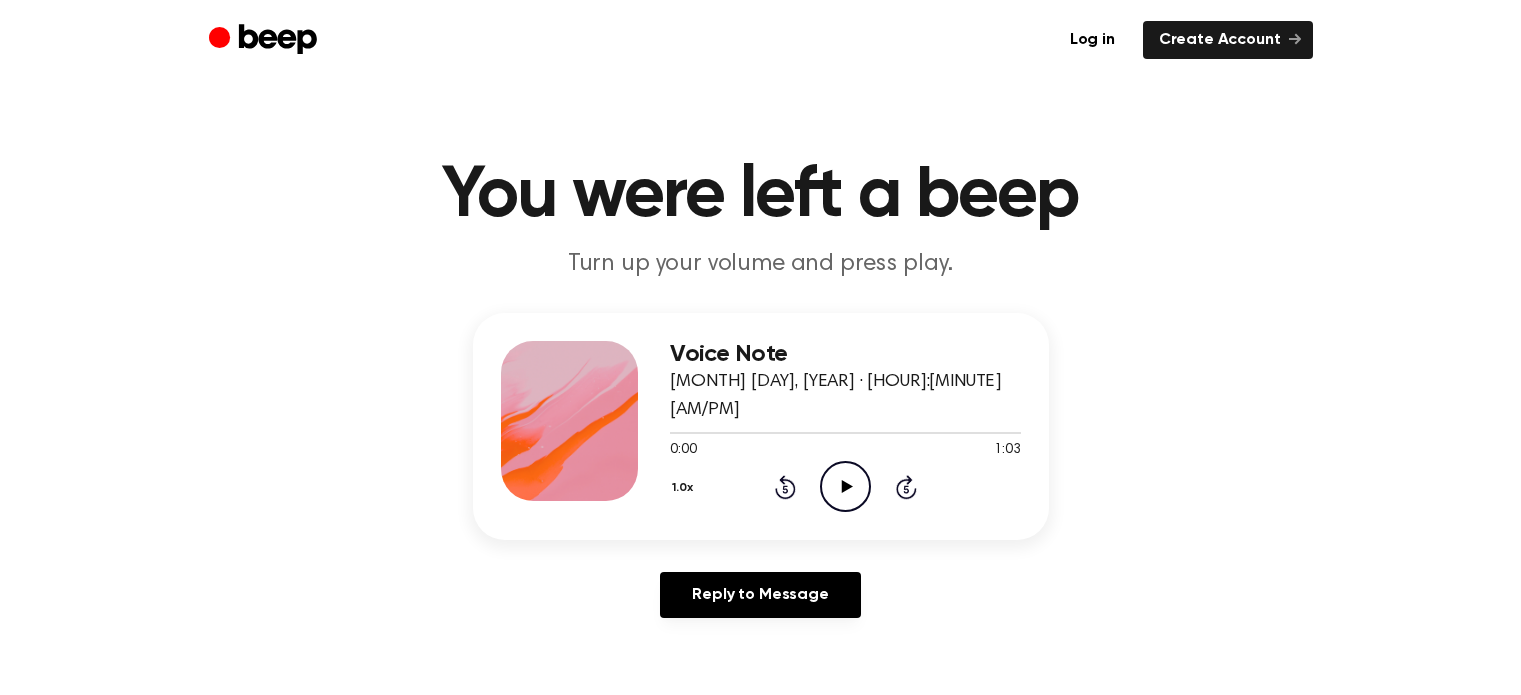 scroll, scrollTop: 0, scrollLeft: 0, axis: both 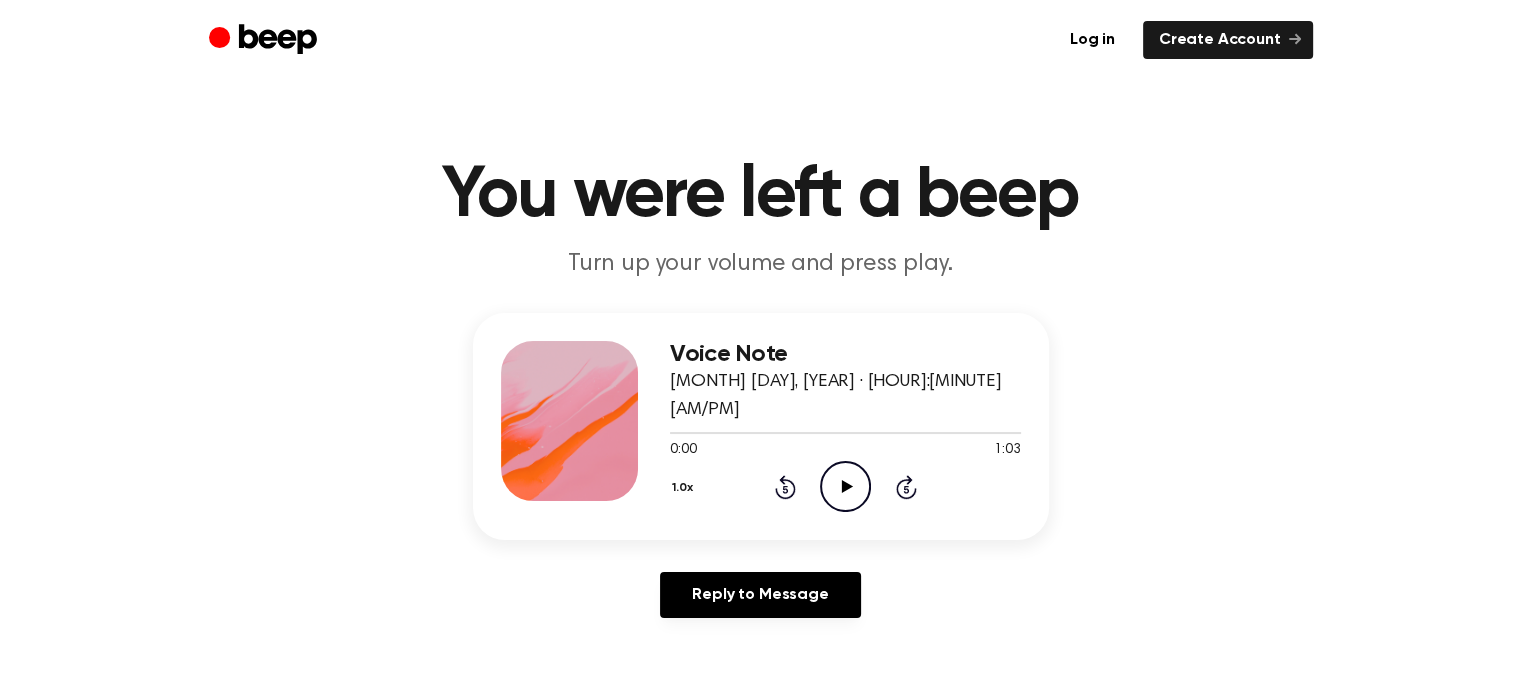 click on "Play Audio" 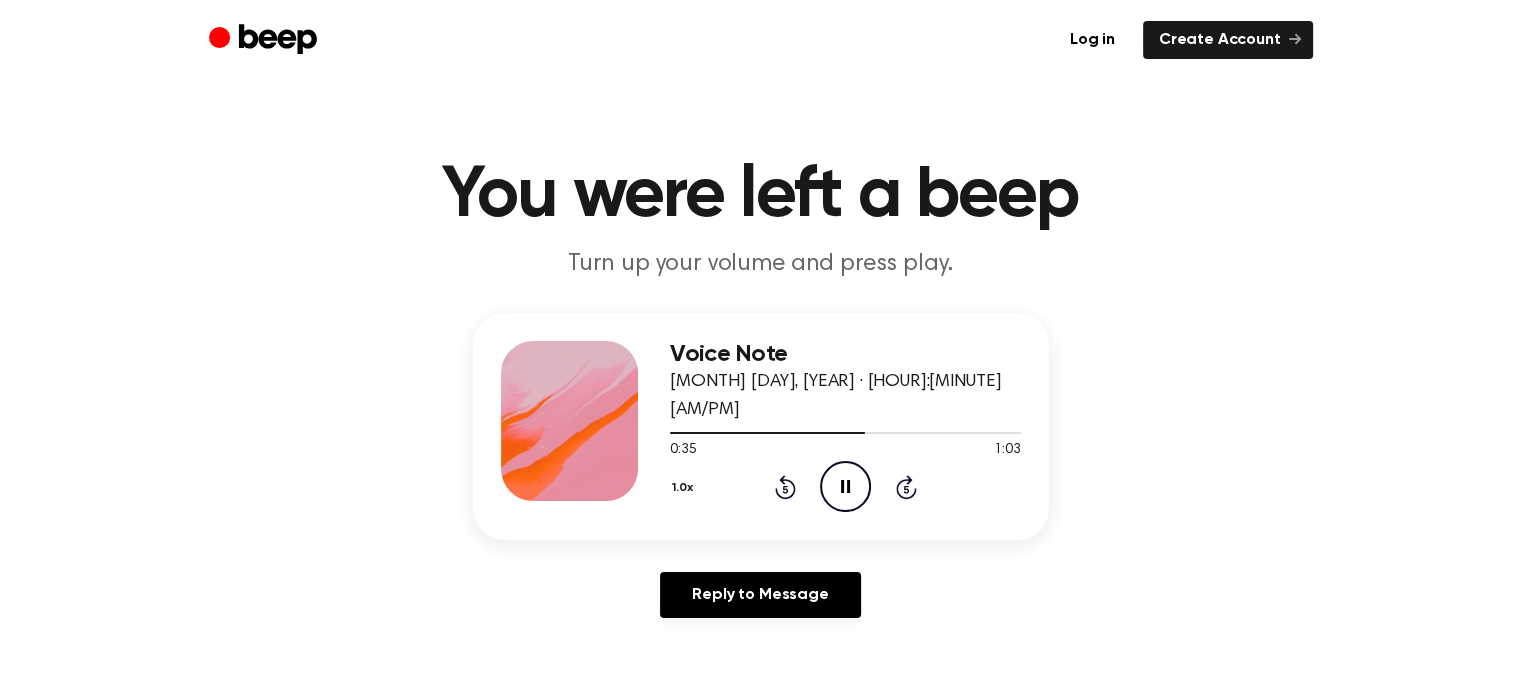 click on "Pause Audio" 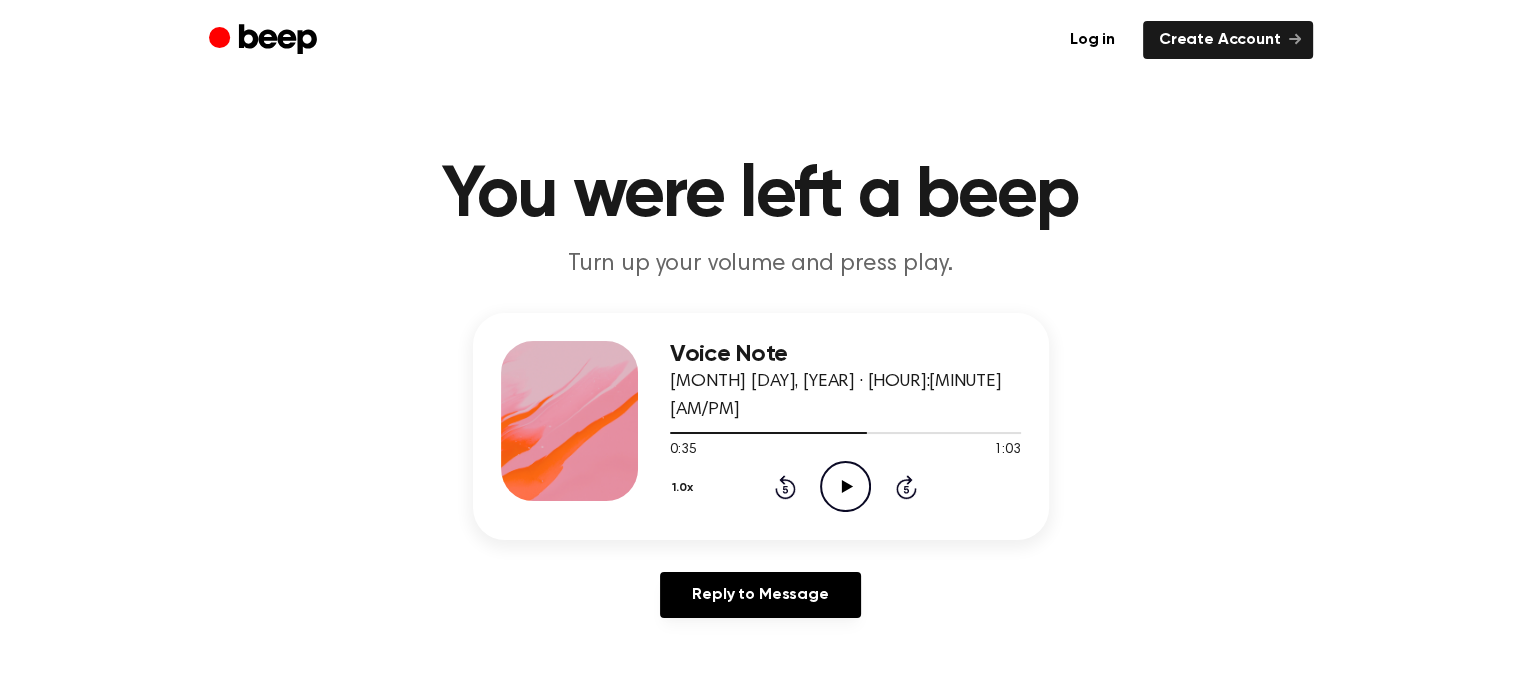click on "Play Audio" 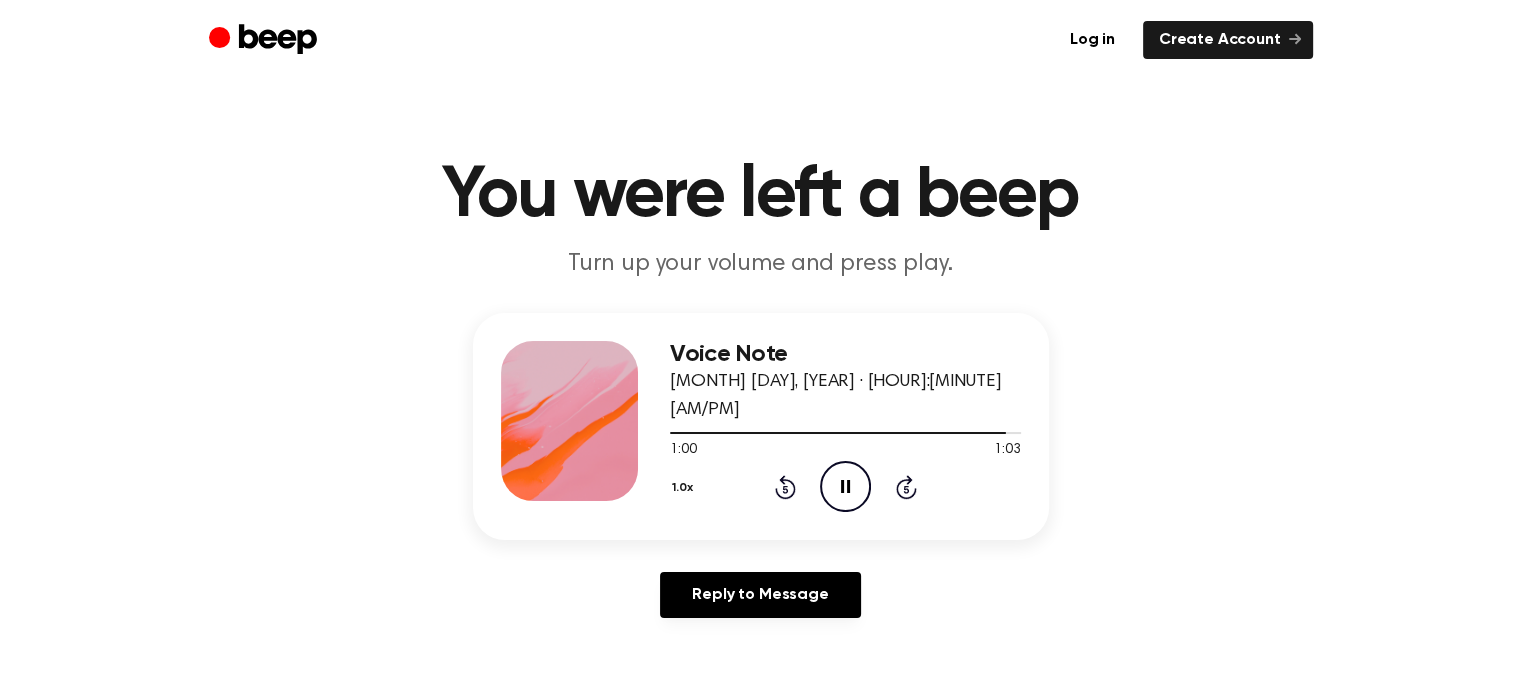 click on "1:00 1:03" at bounding box center (845, 450) 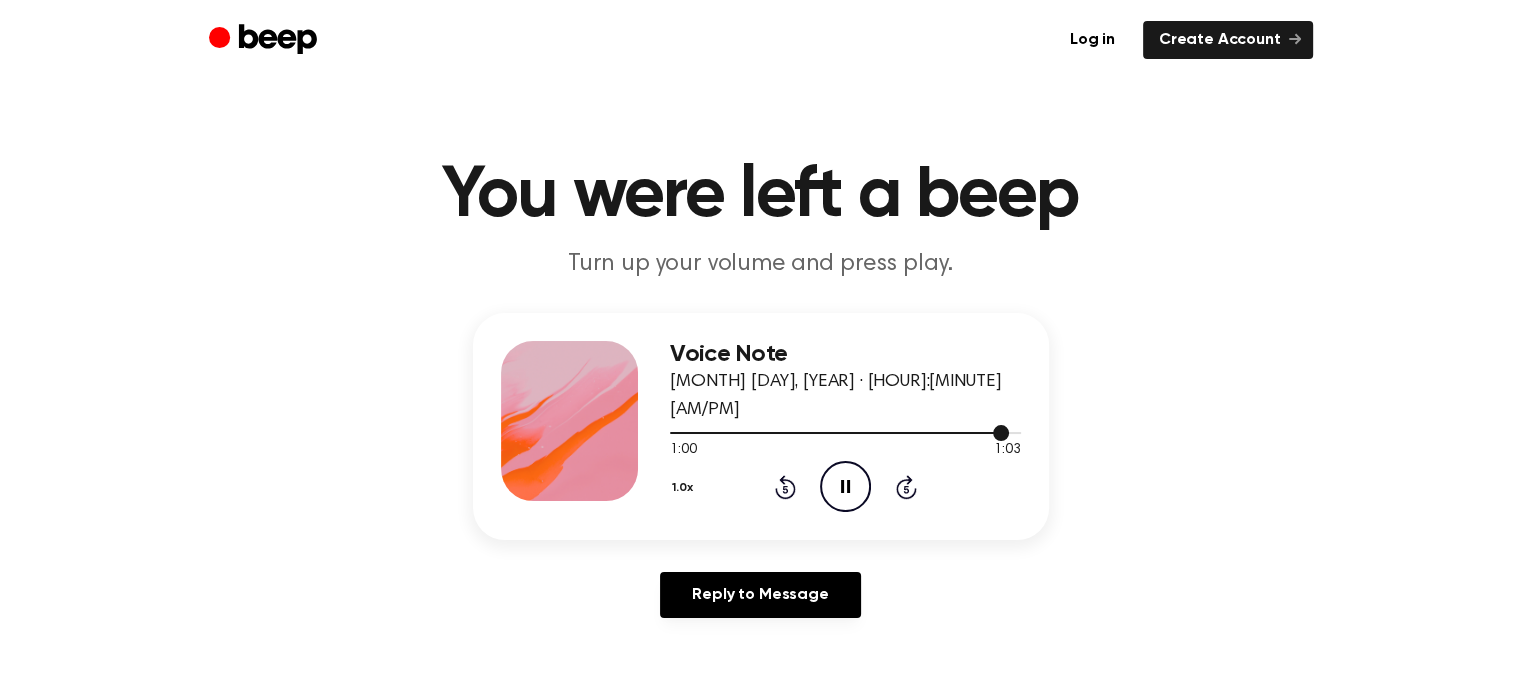 click at bounding box center (845, 432) 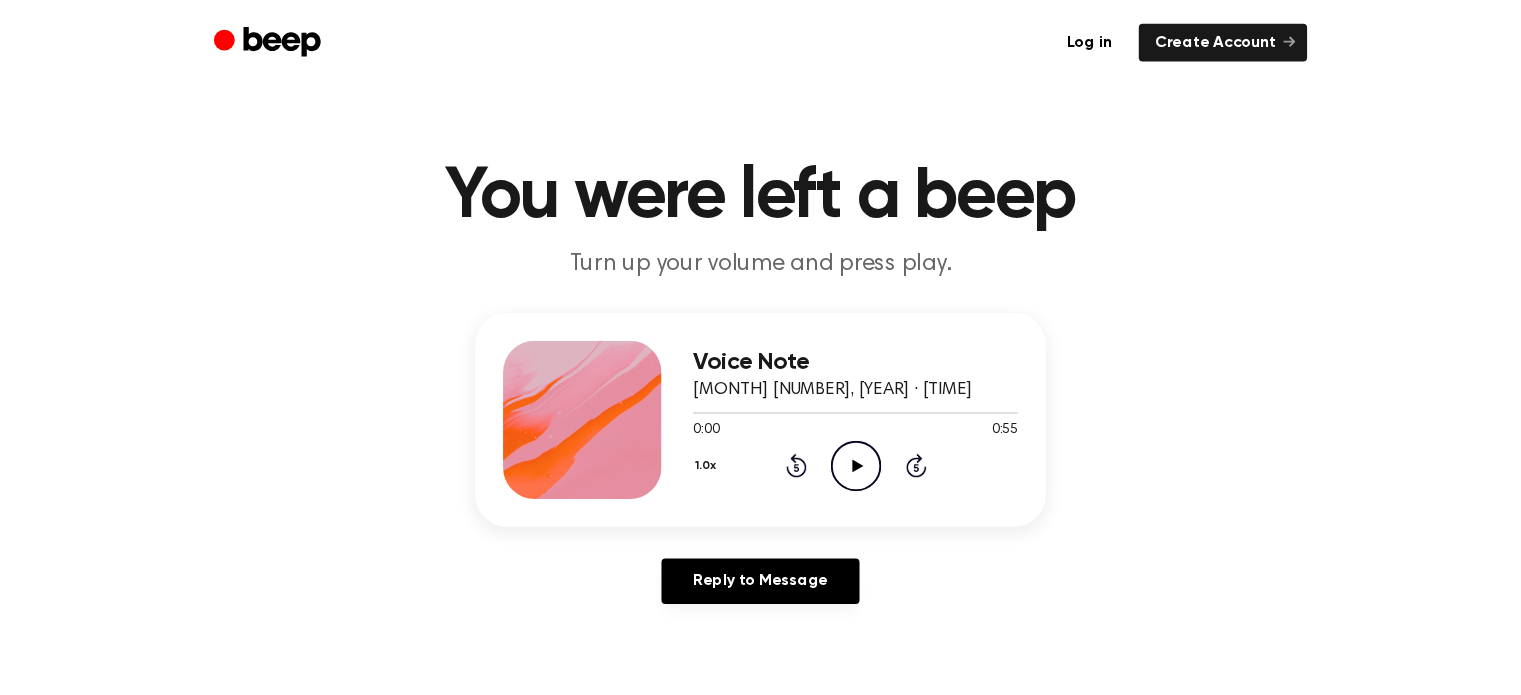 scroll, scrollTop: 0, scrollLeft: 0, axis: both 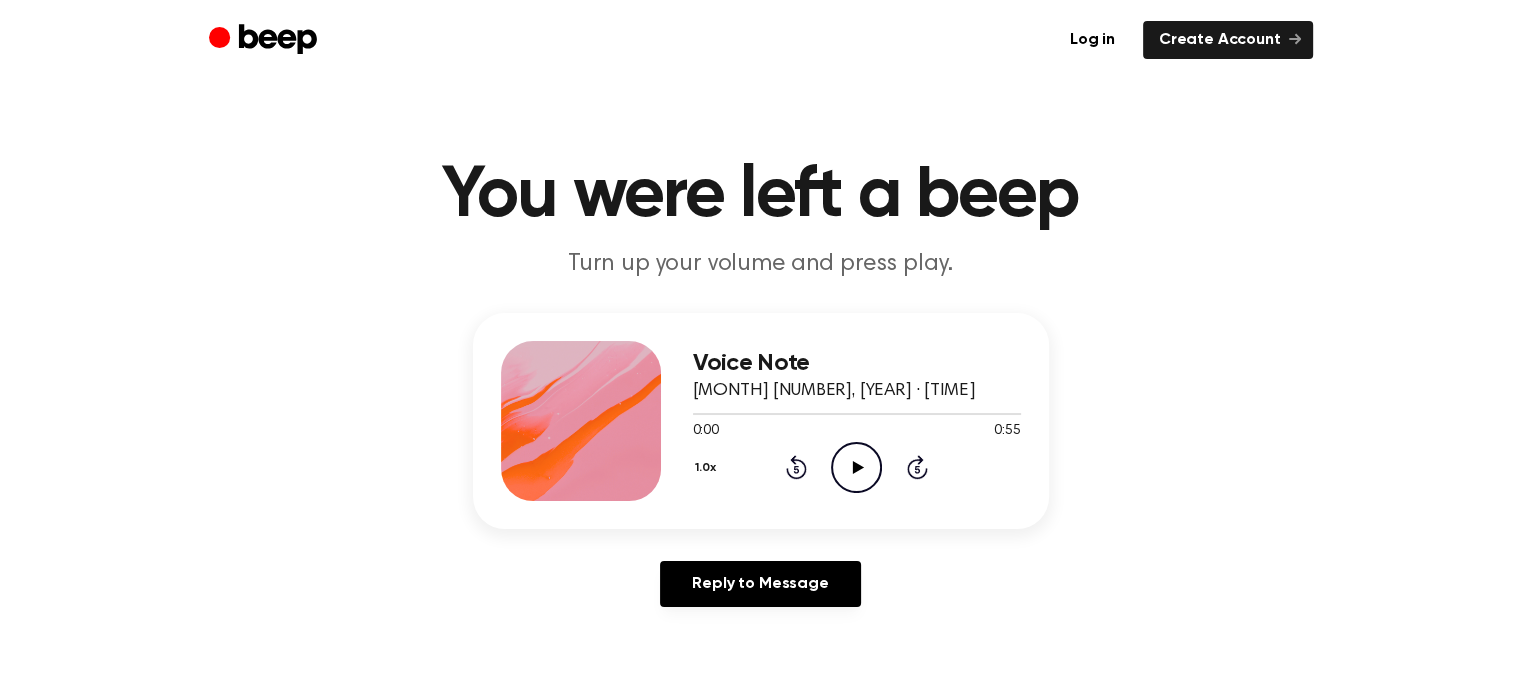click on "Play Audio" 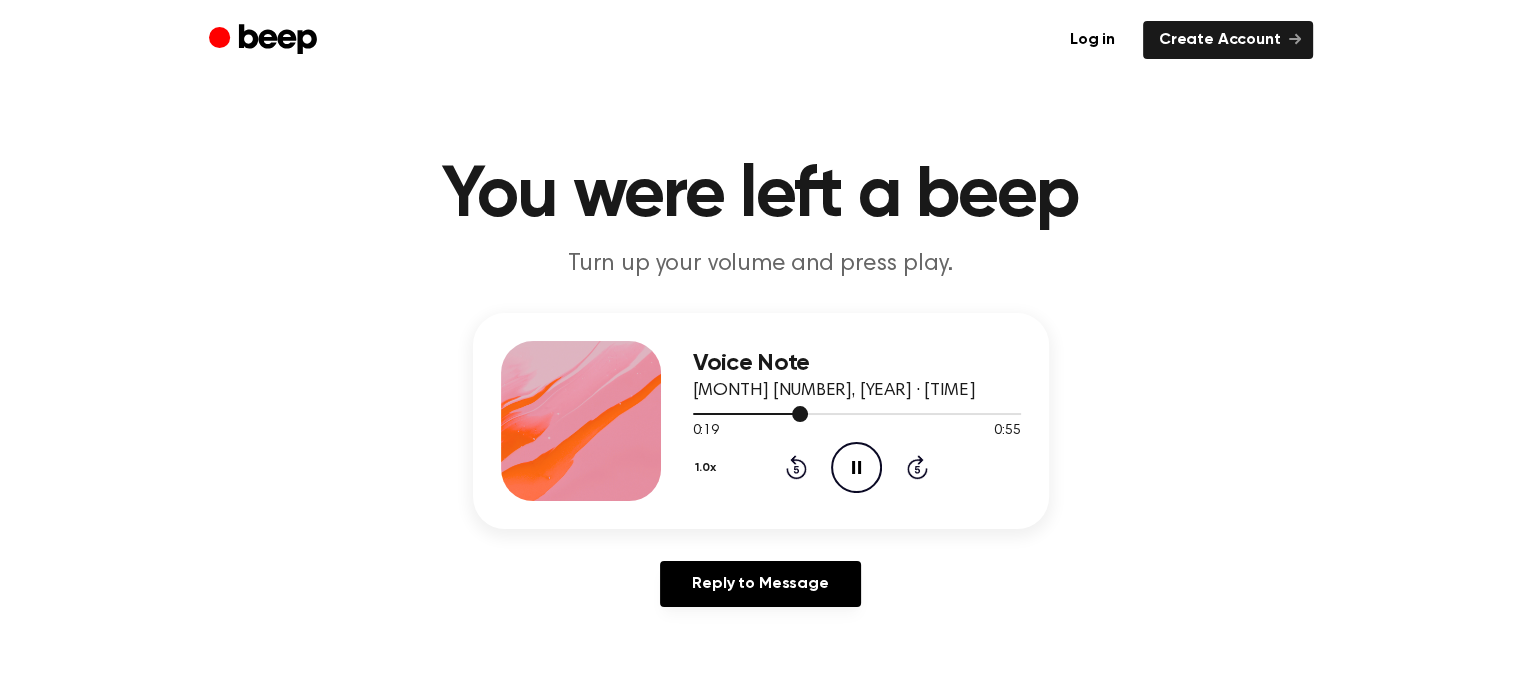 click at bounding box center (750, 414) 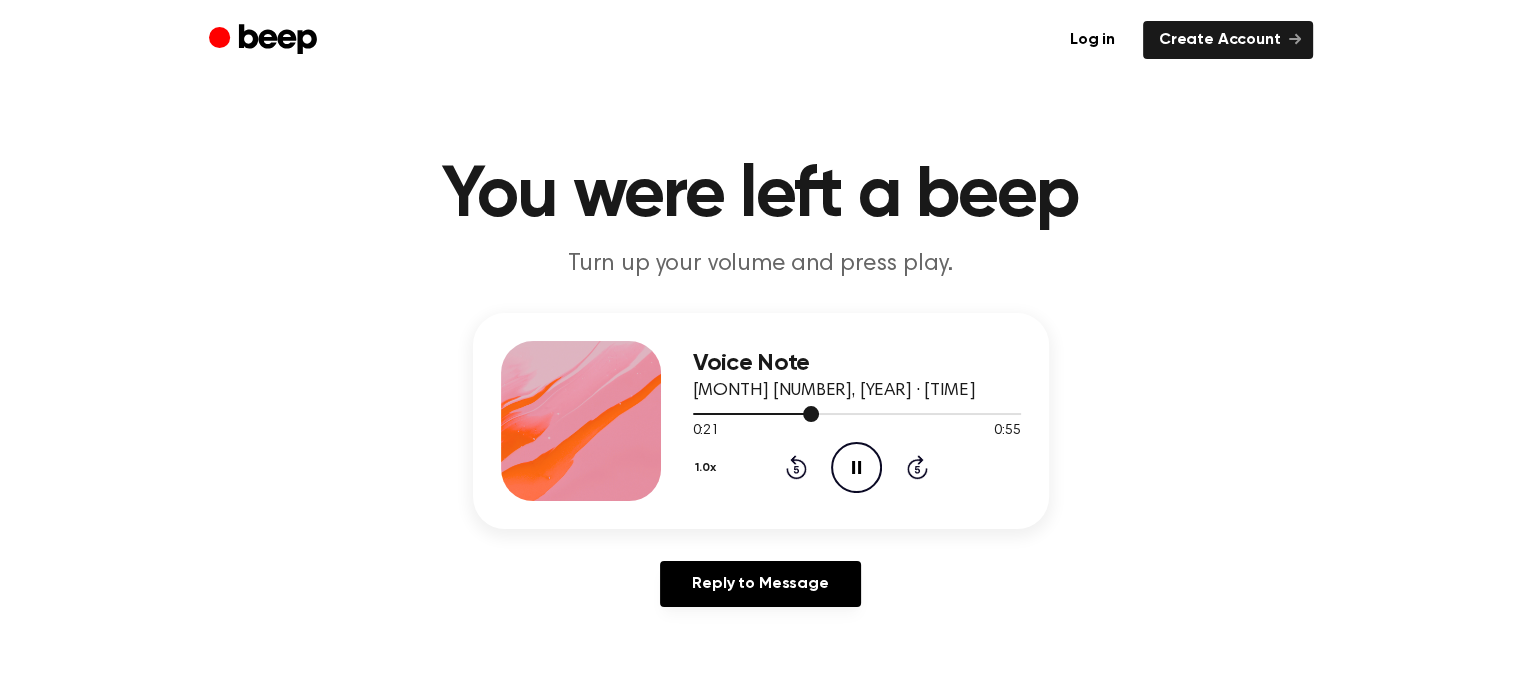 click at bounding box center (857, 413) 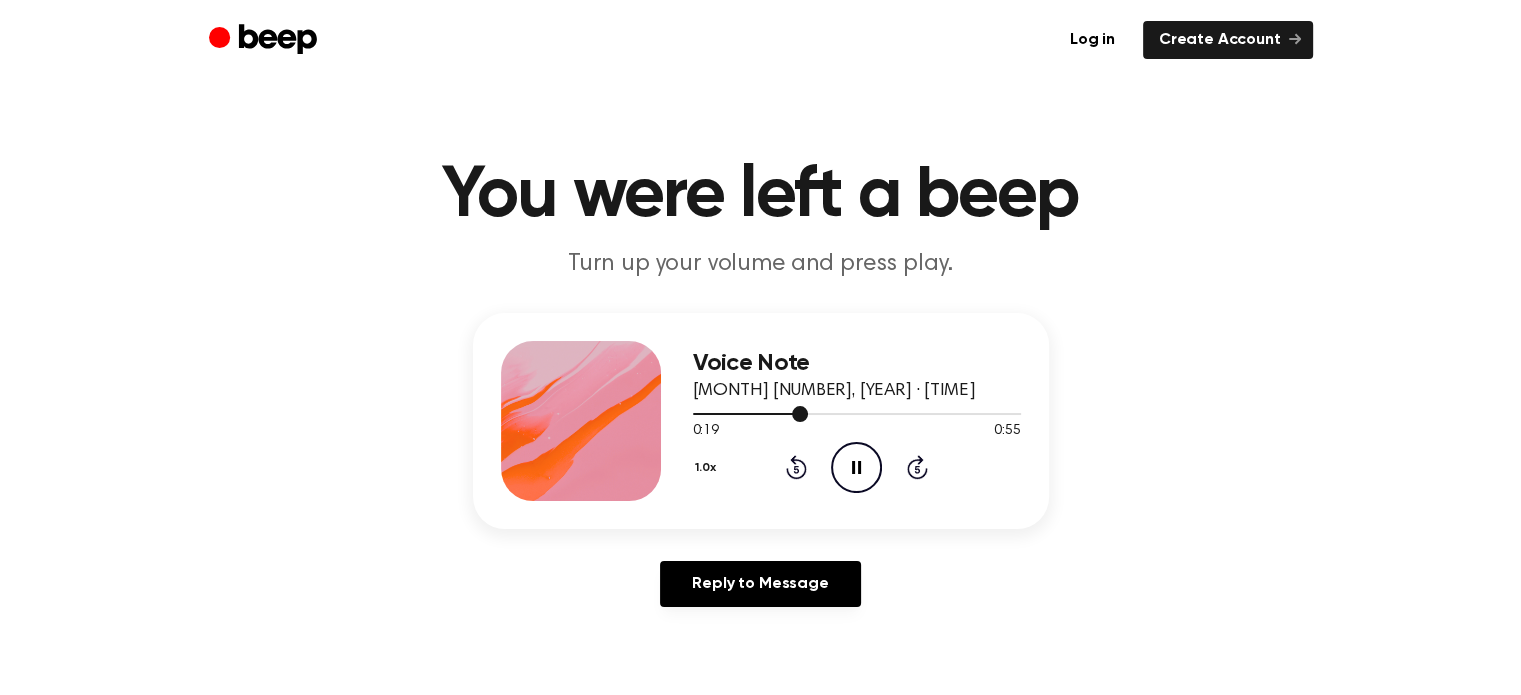 click at bounding box center (857, 413) 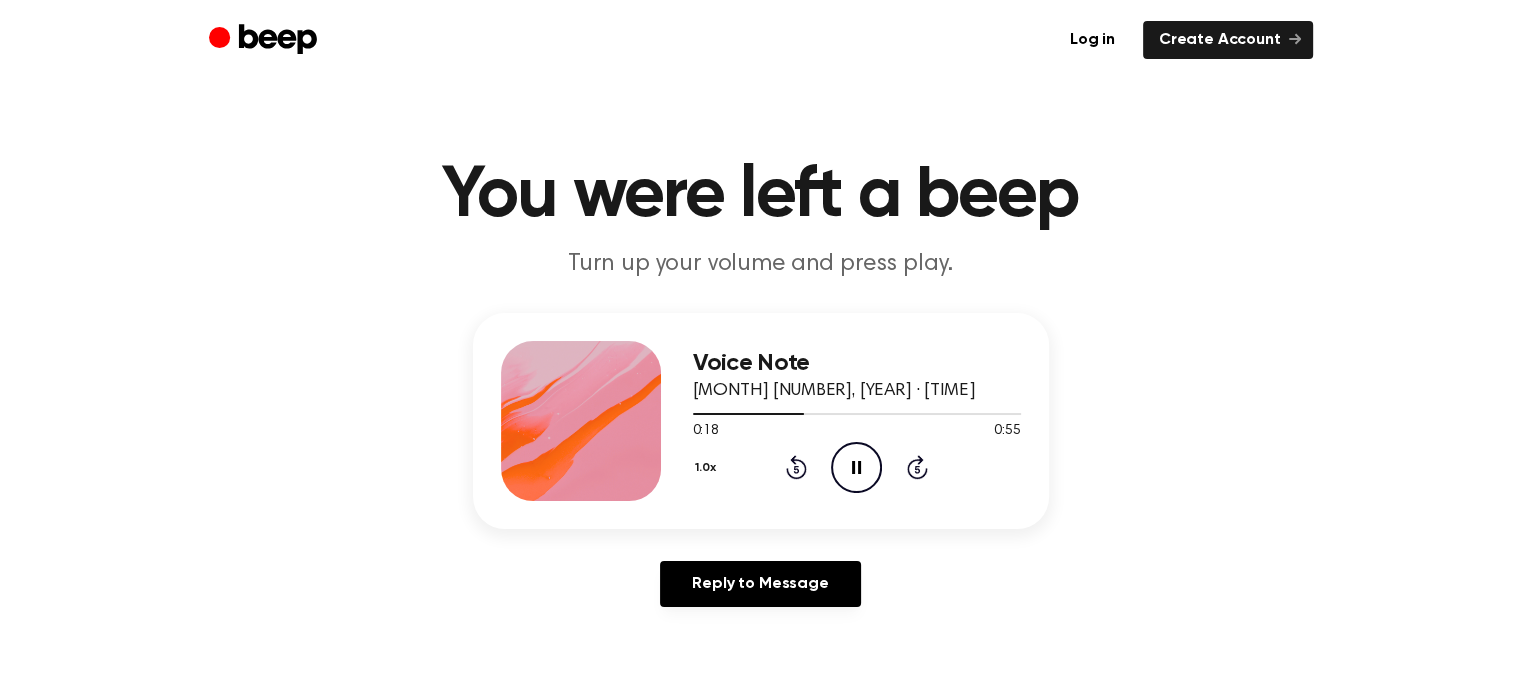 click 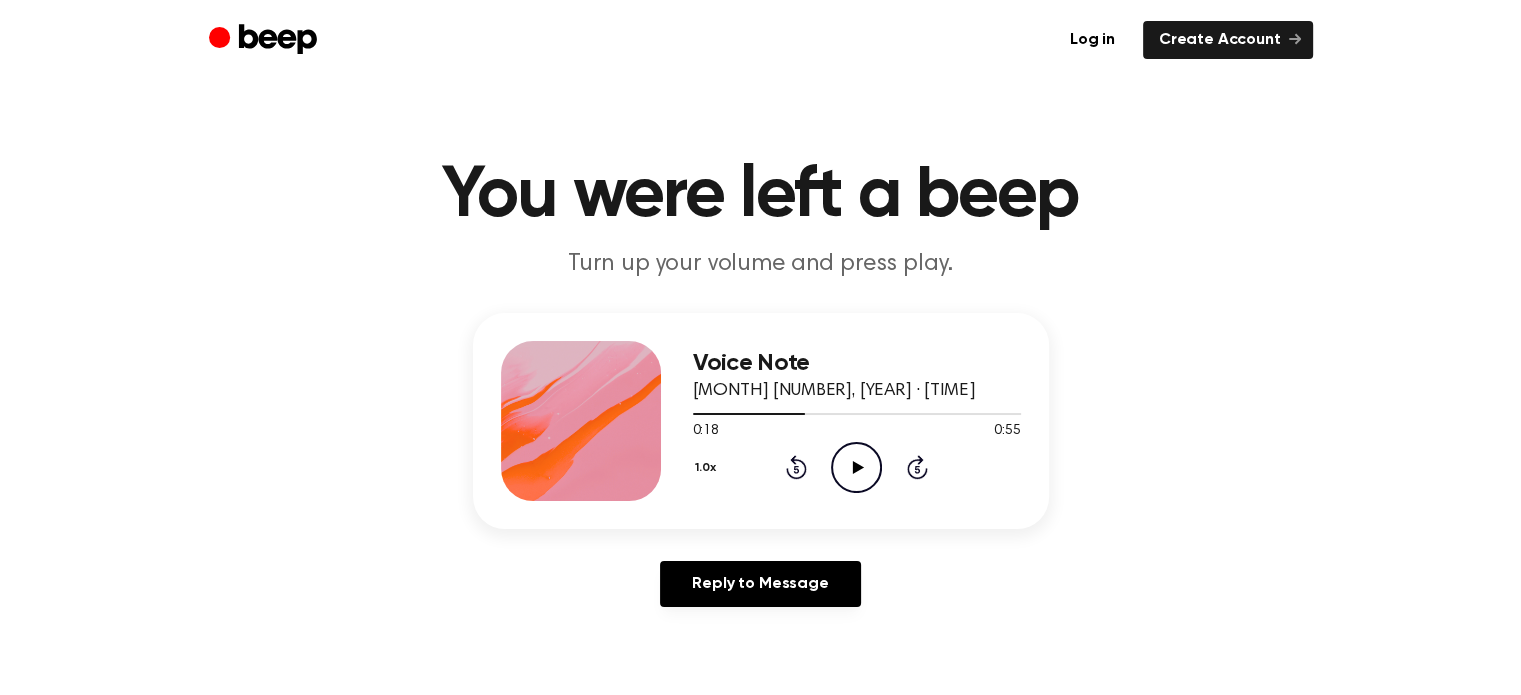 click 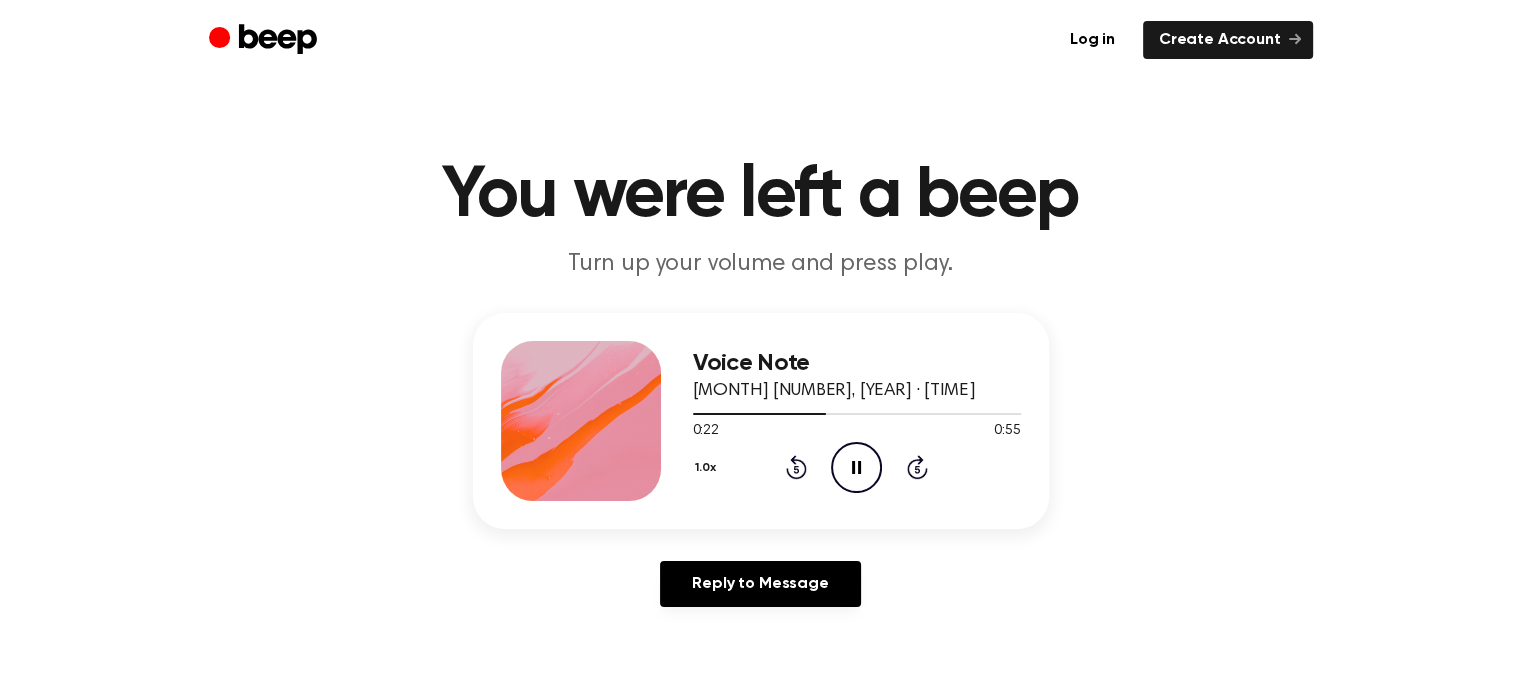 click on "Pause Audio" 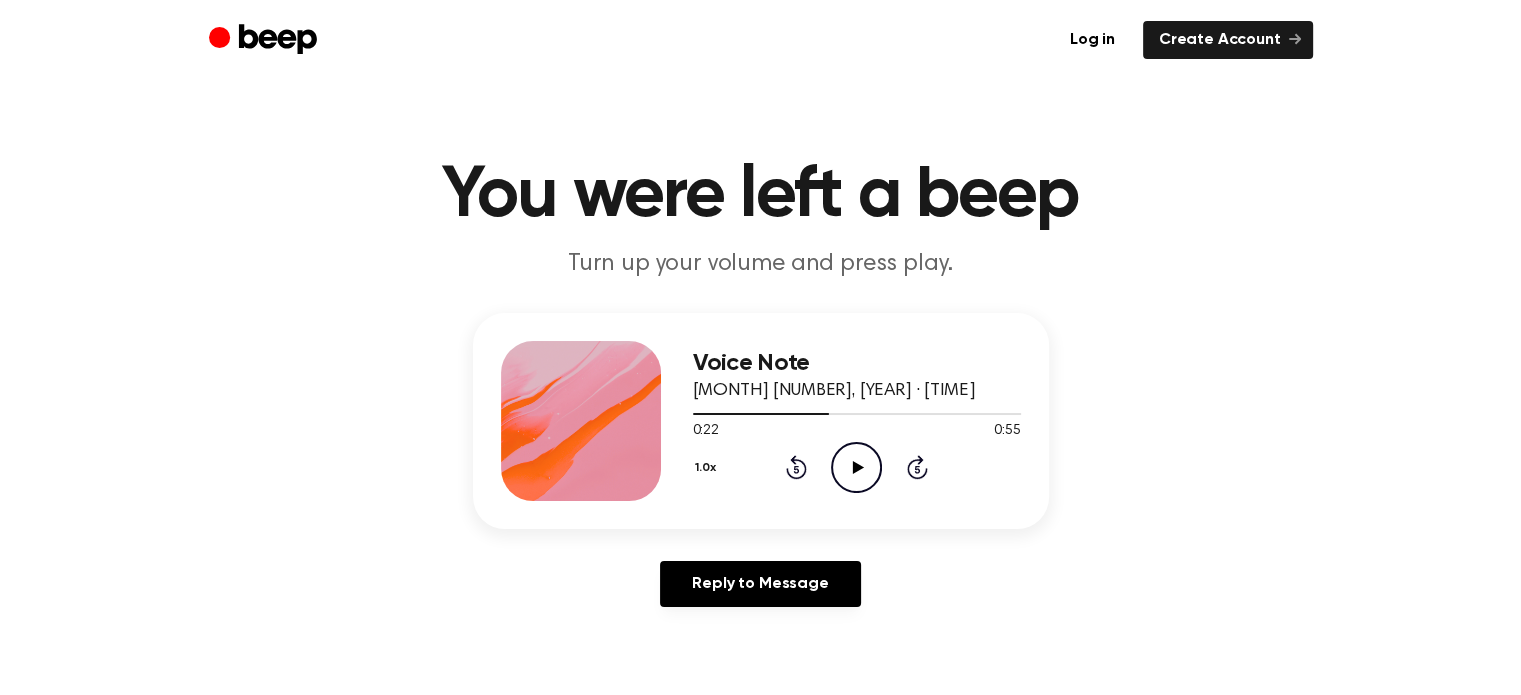 click on "Play Audio" 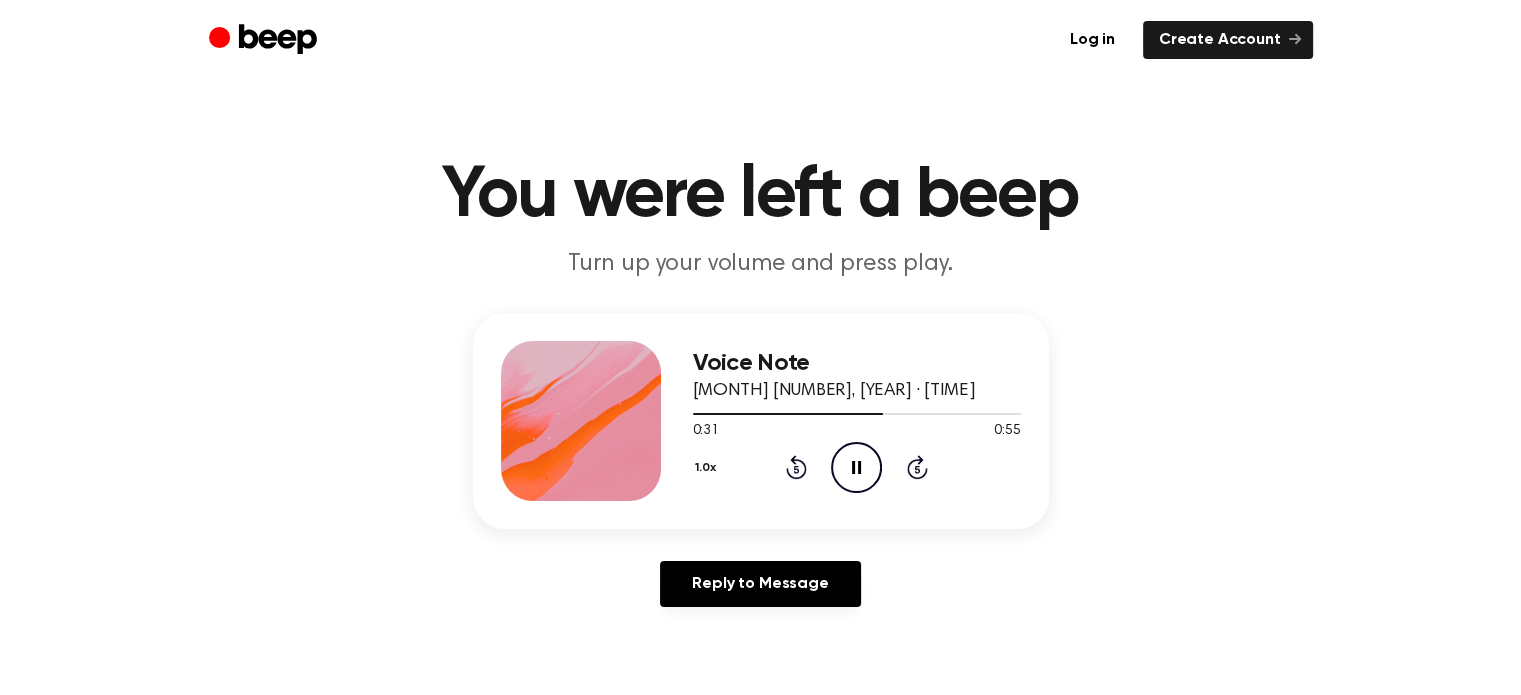 click on "Pause Audio" 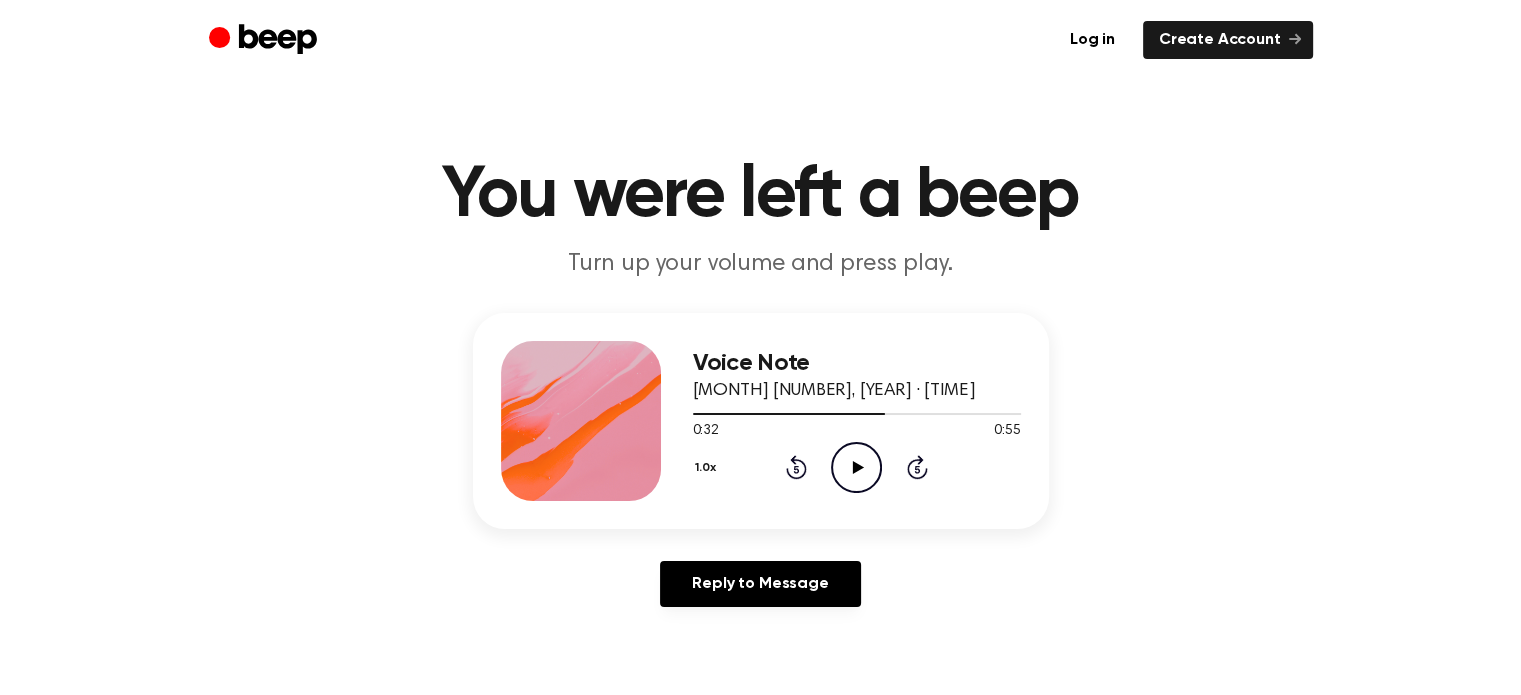 click on "Play Audio" 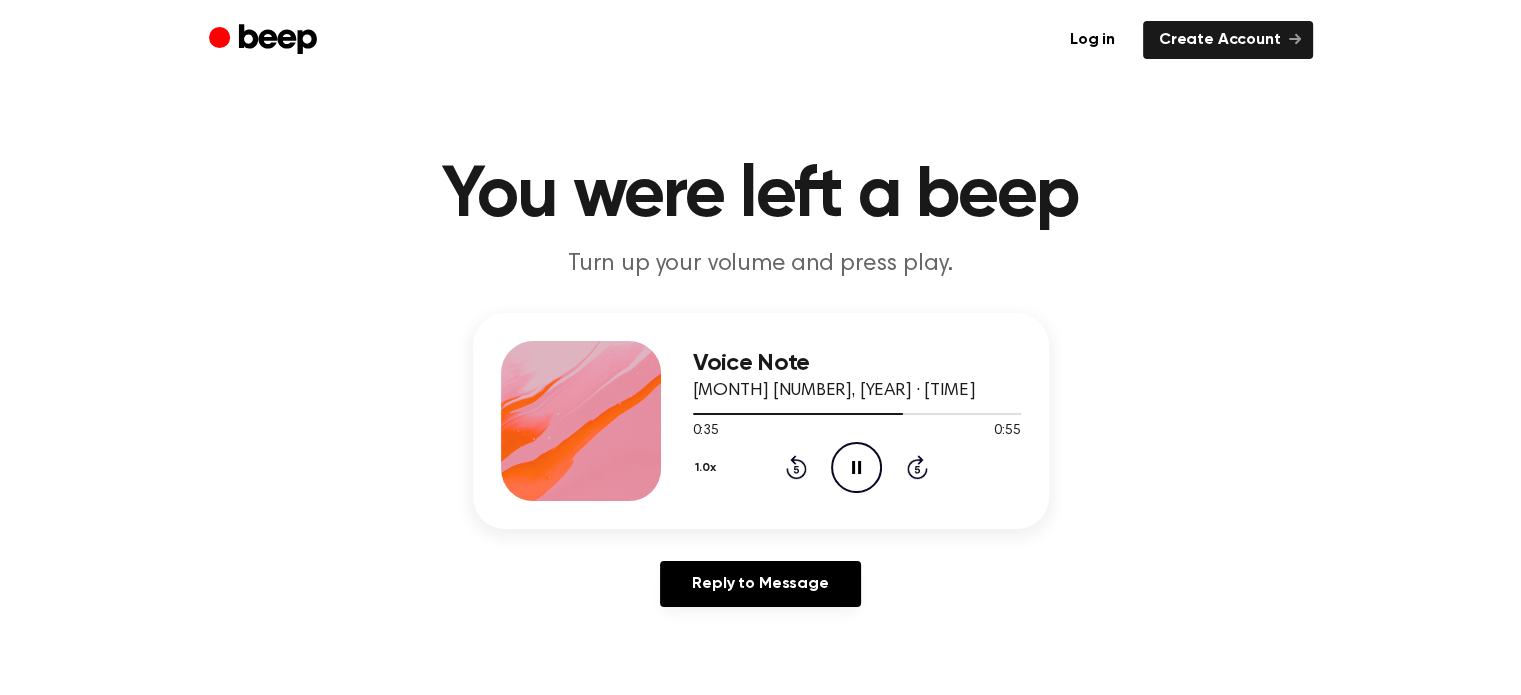 click on "Pause Audio" 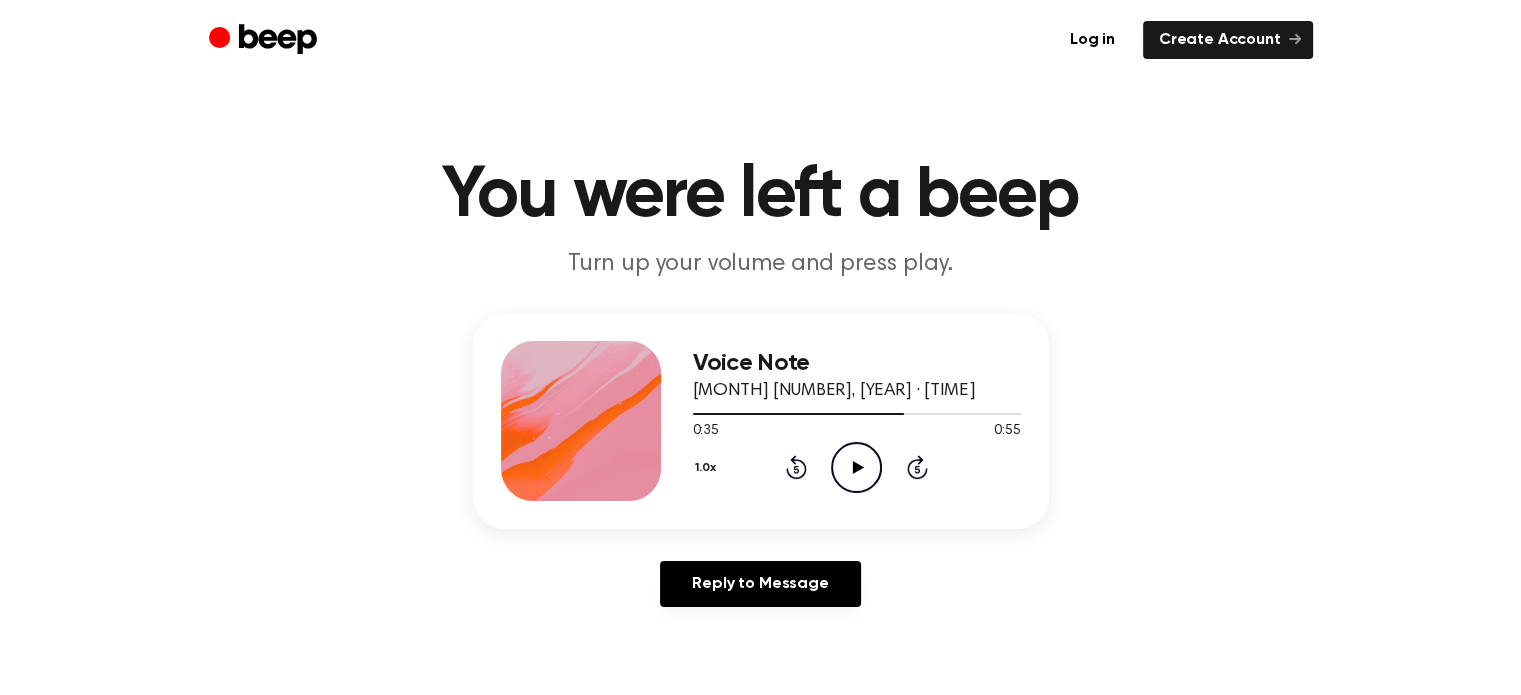 click on "1.0x Rewind 5 seconds Play Audio Skip 5 seconds" at bounding box center (857, 467) 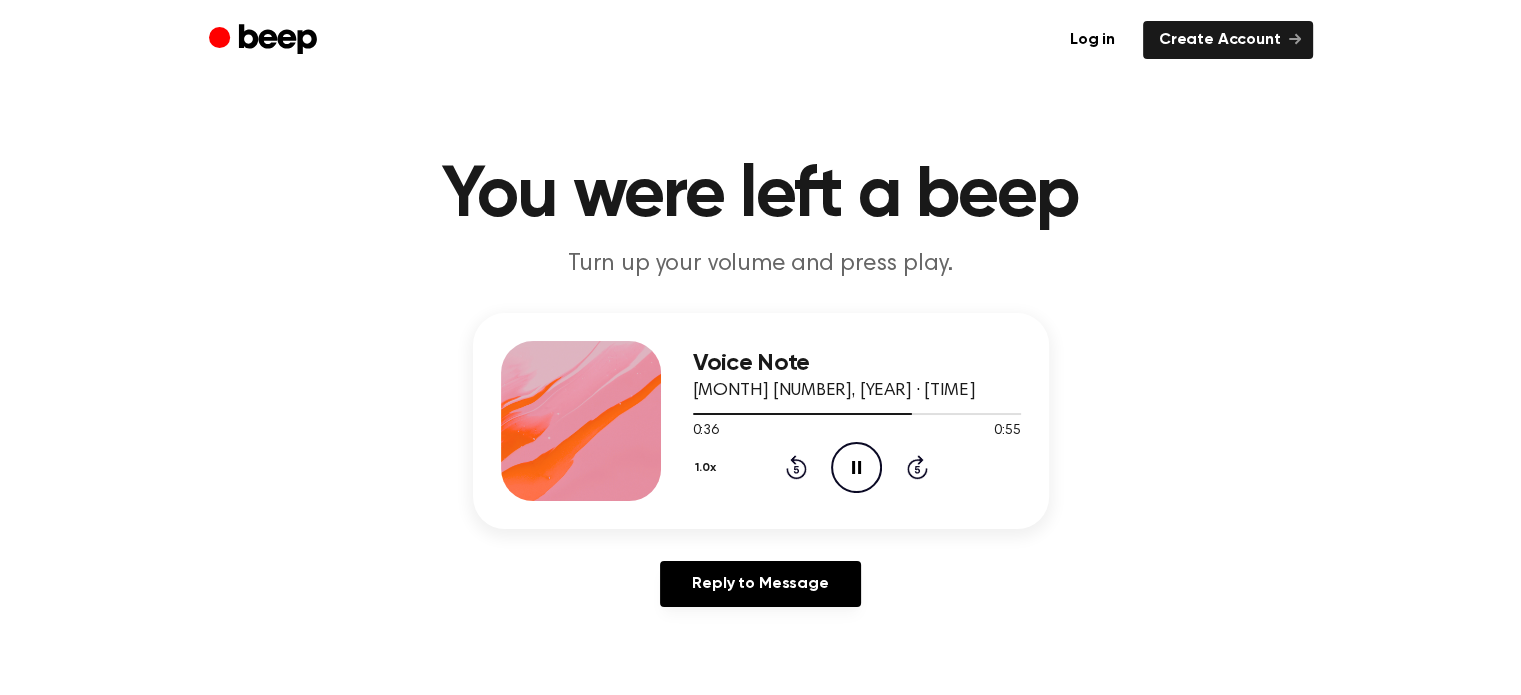 click on "Pause Audio" 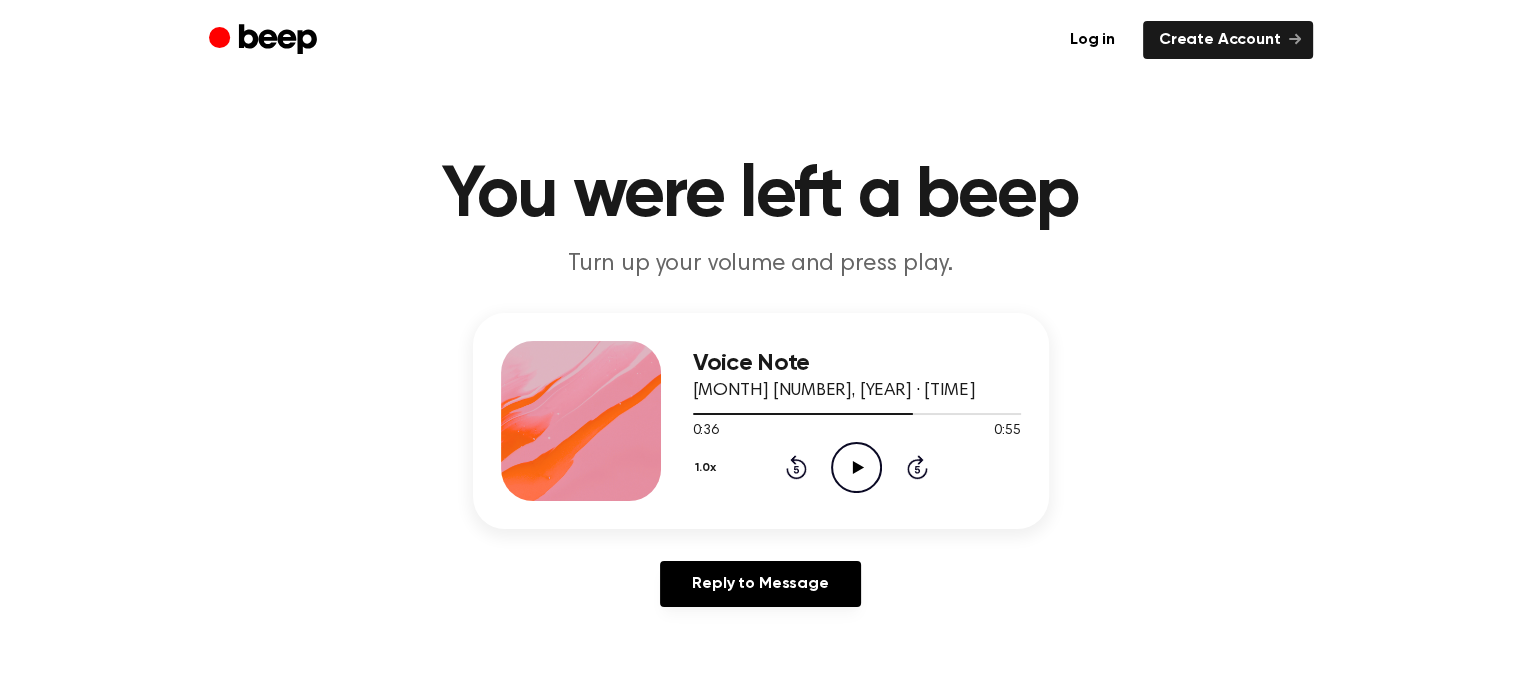 click 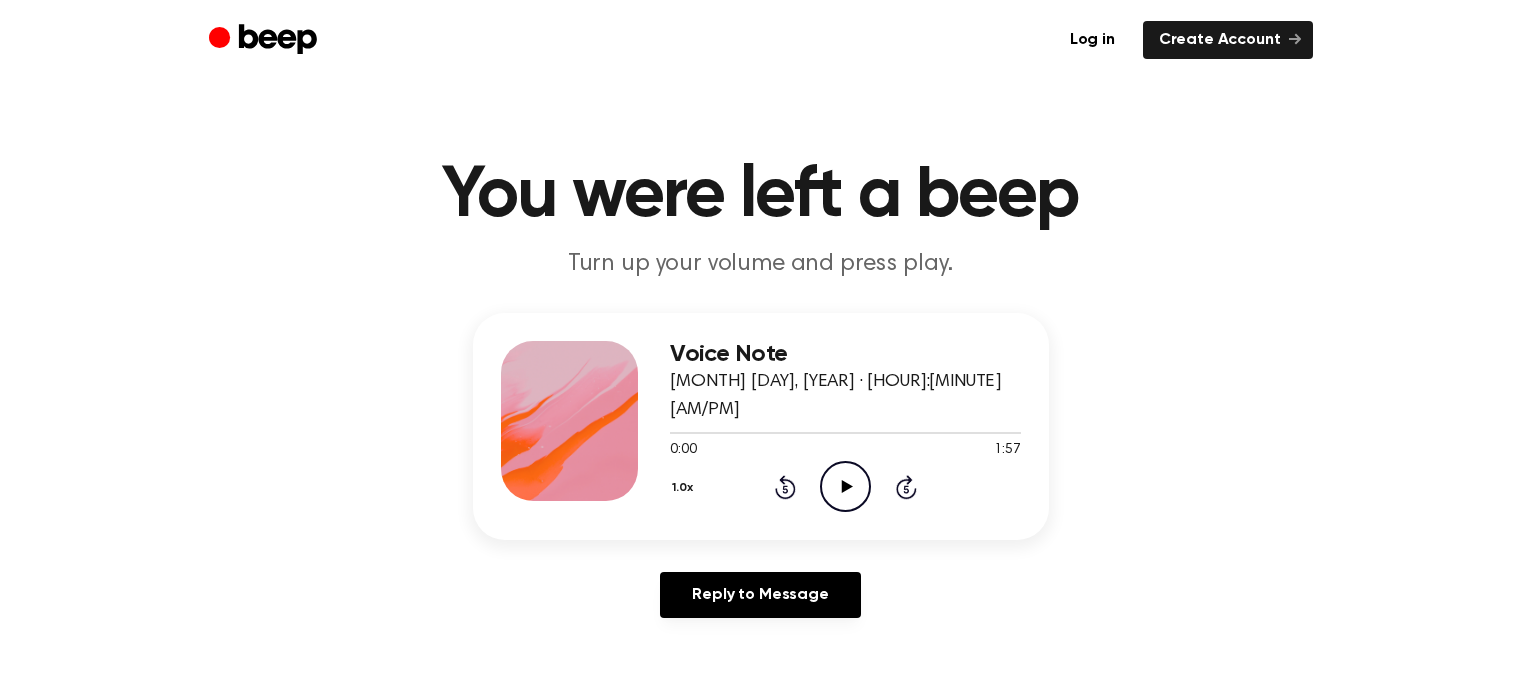 scroll, scrollTop: 0, scrollLeft: 0, axis: both 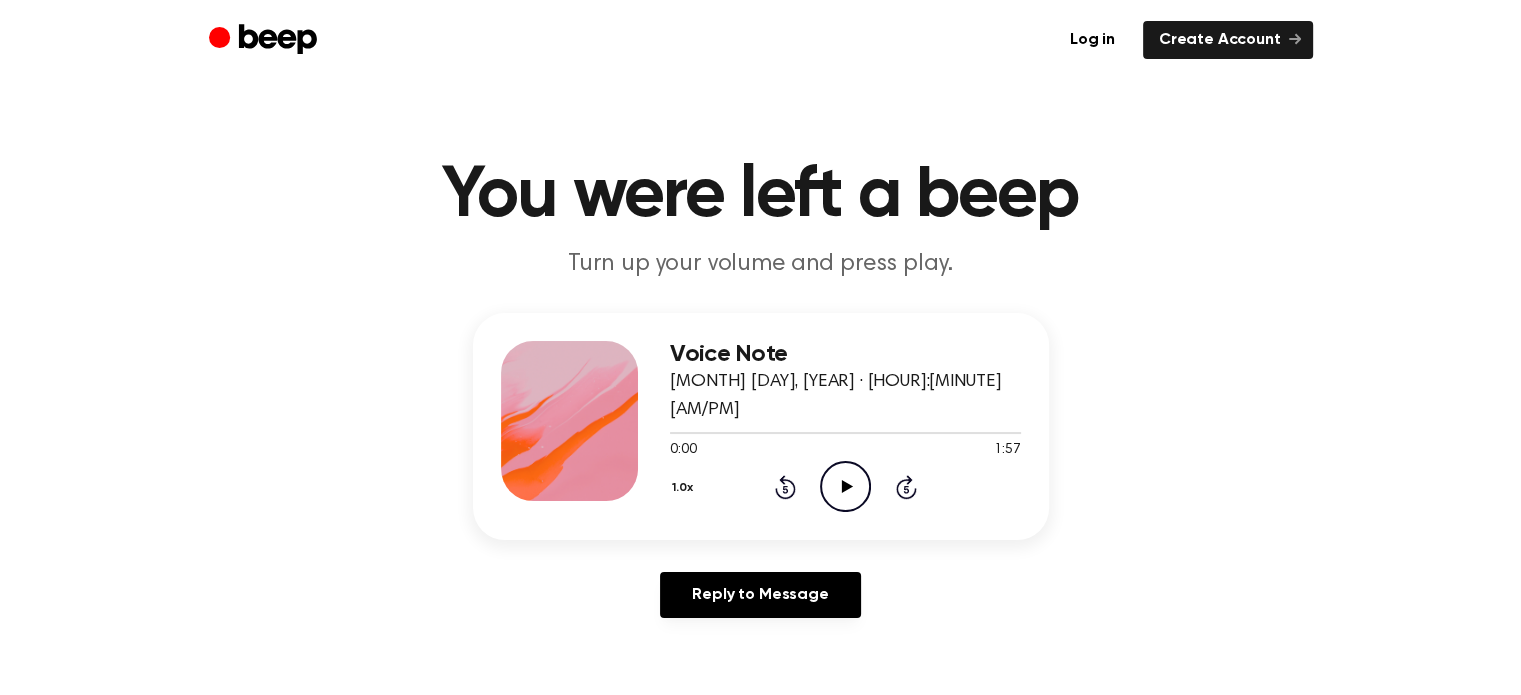 click on "Play Audio" 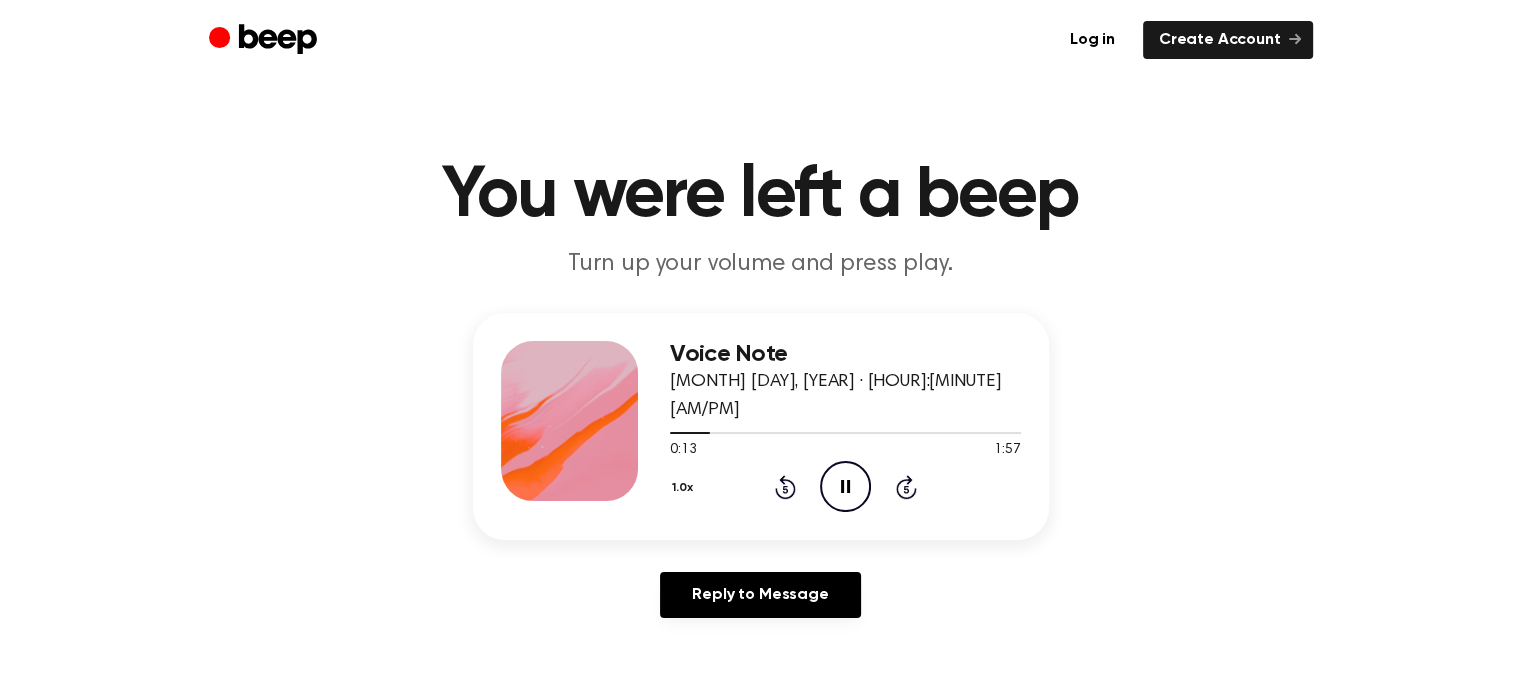 click 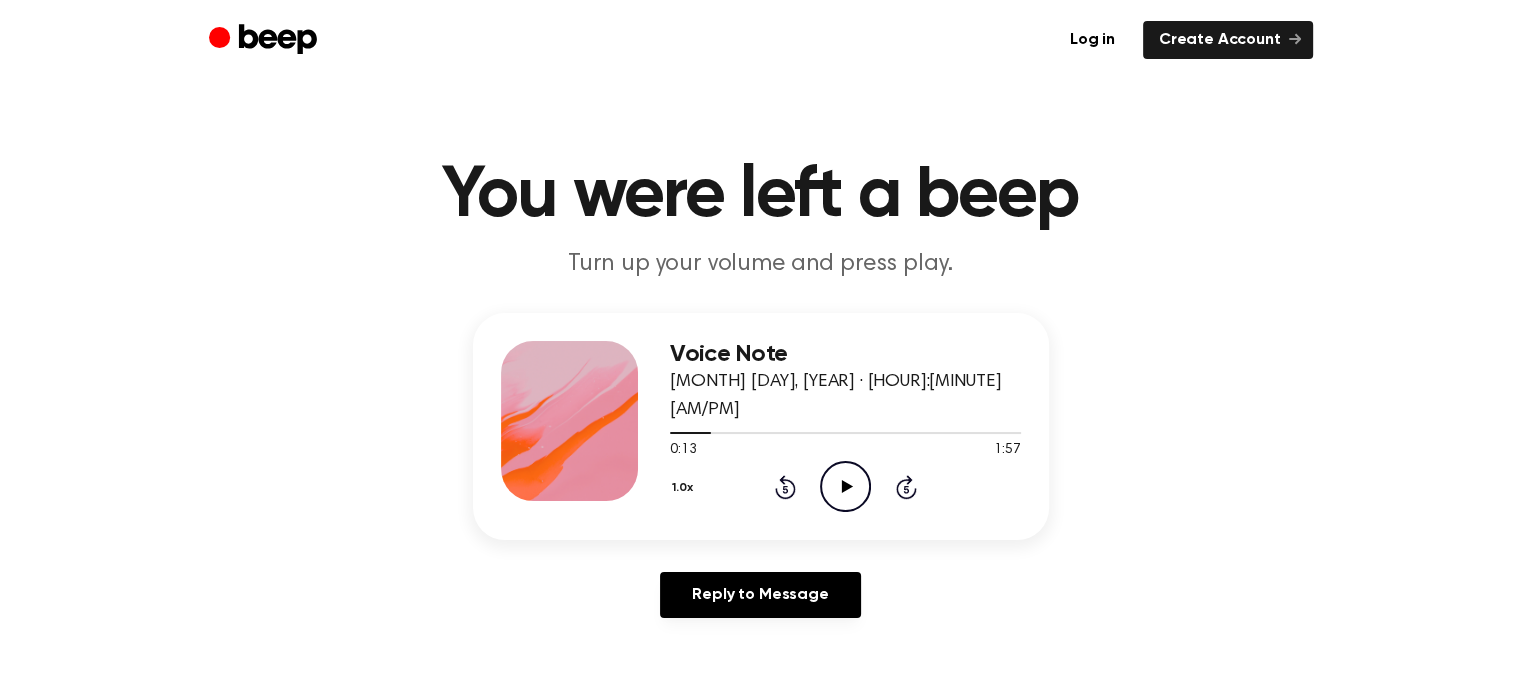 click on "Play Audio" 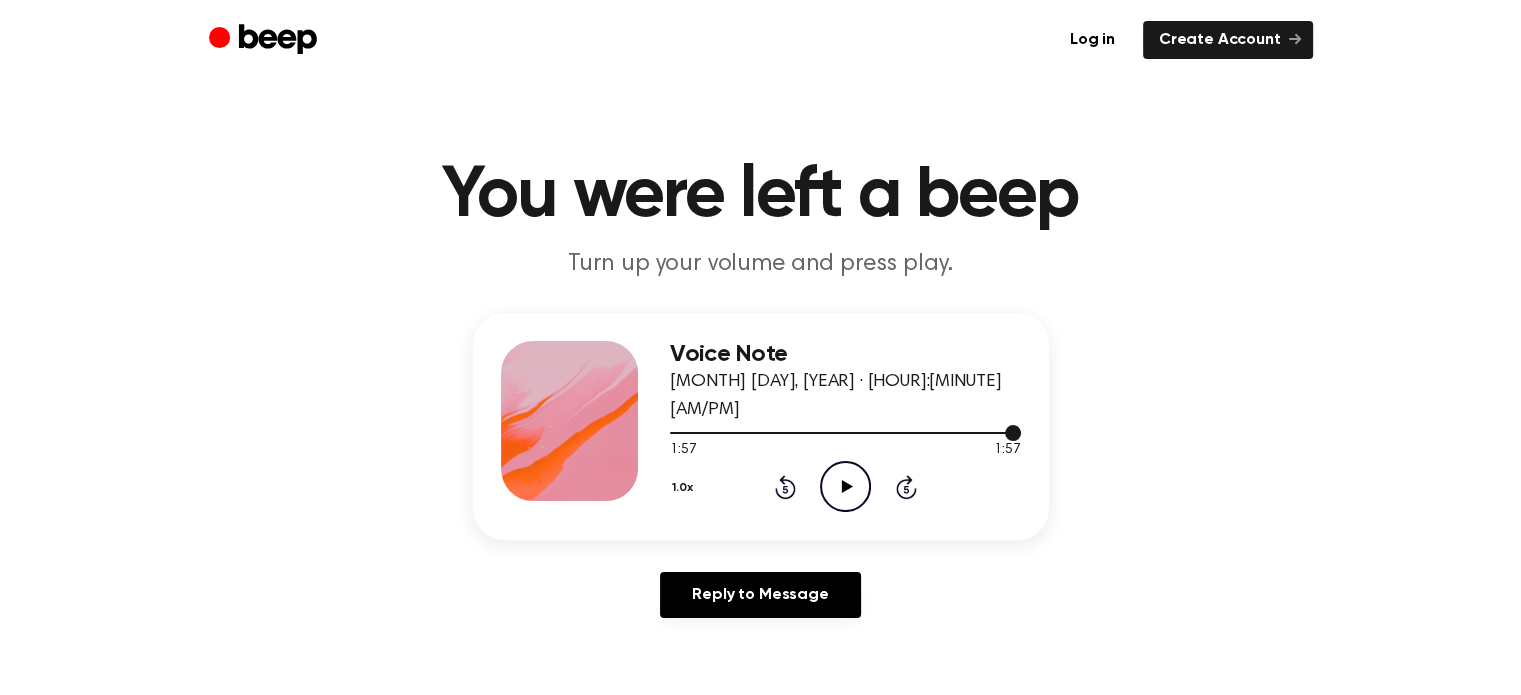 click at bounding box center [845, 432] 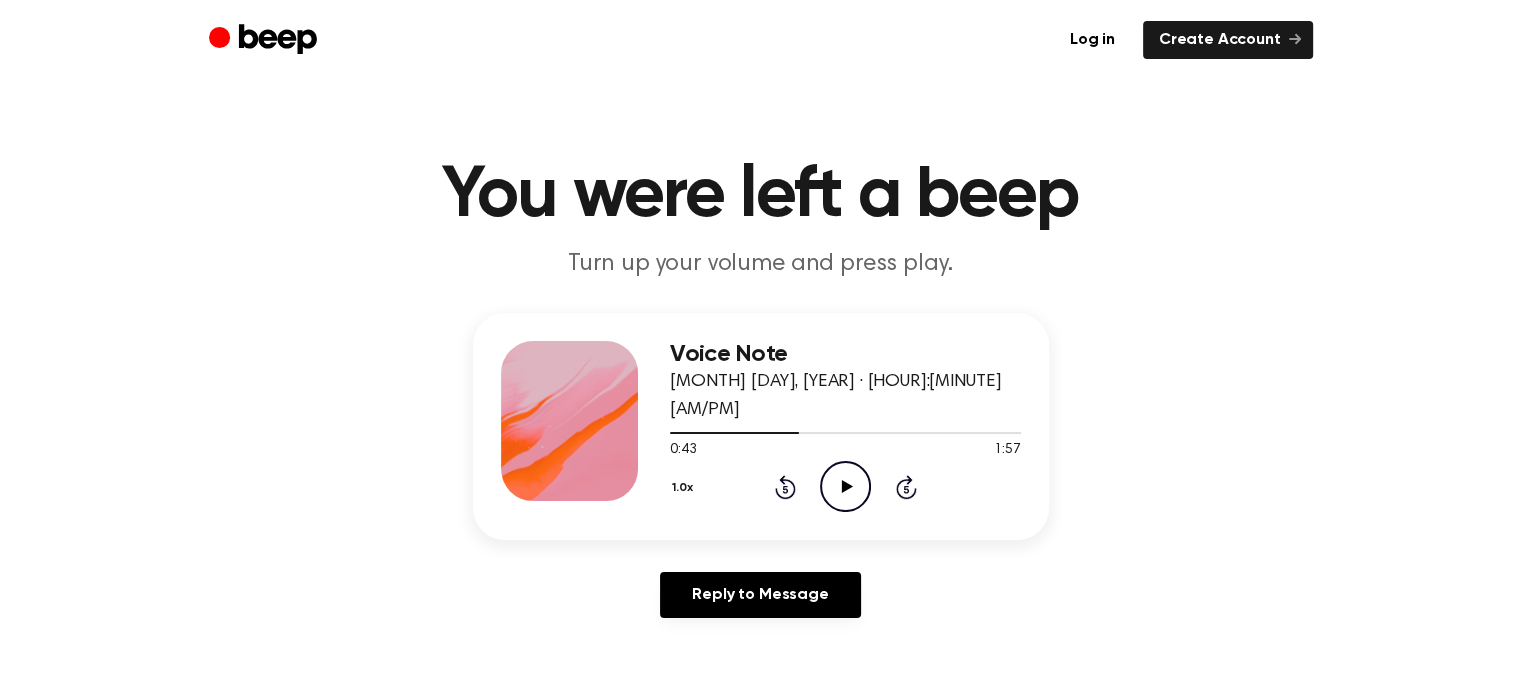 click on "Play Audio" 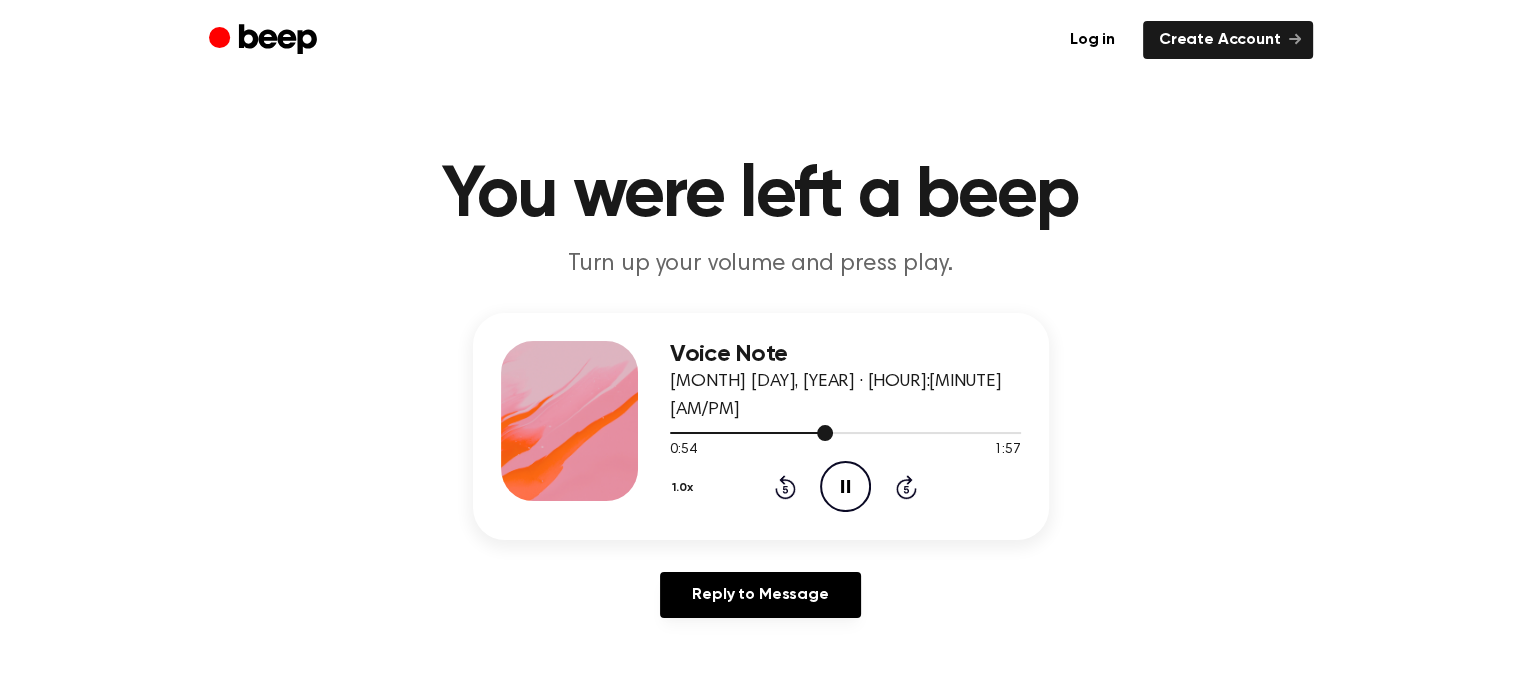 click at bounding box center (845, 433) 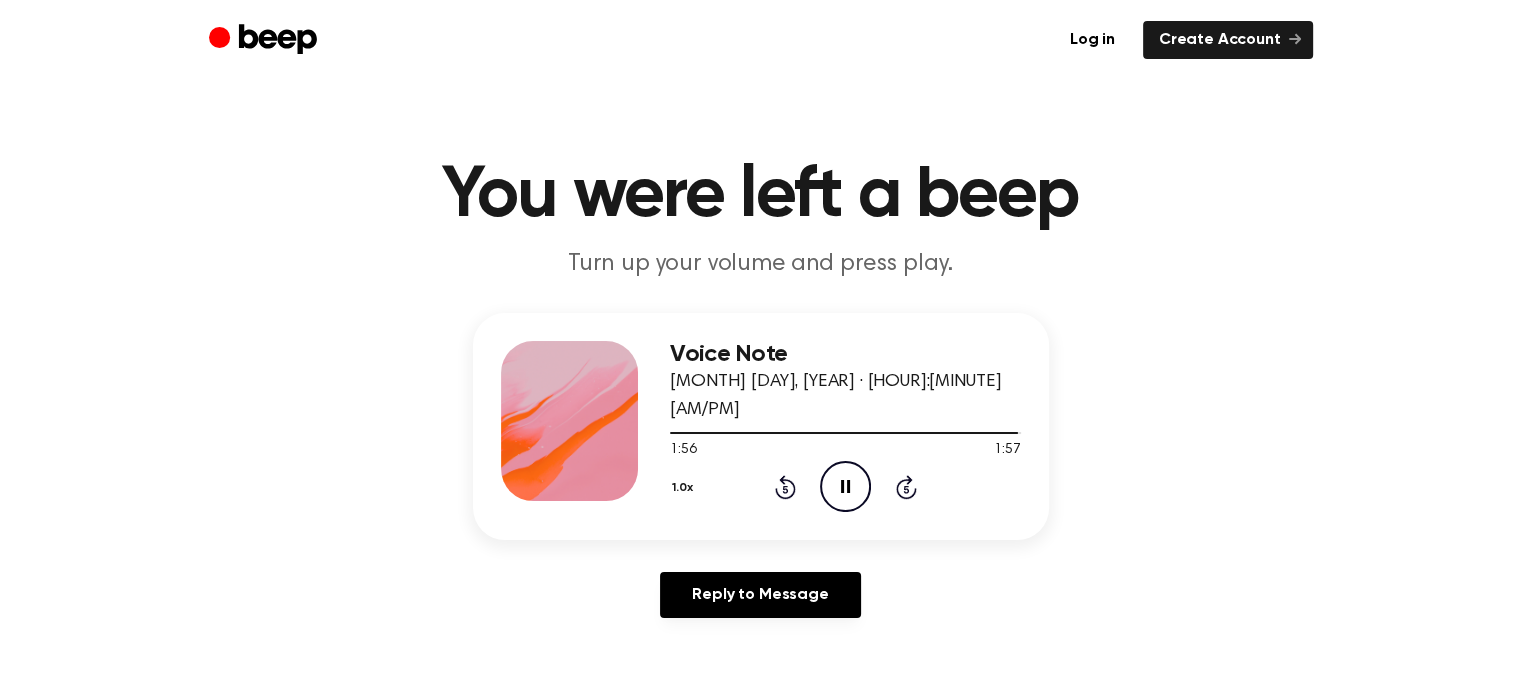 click on "Pause Audio" 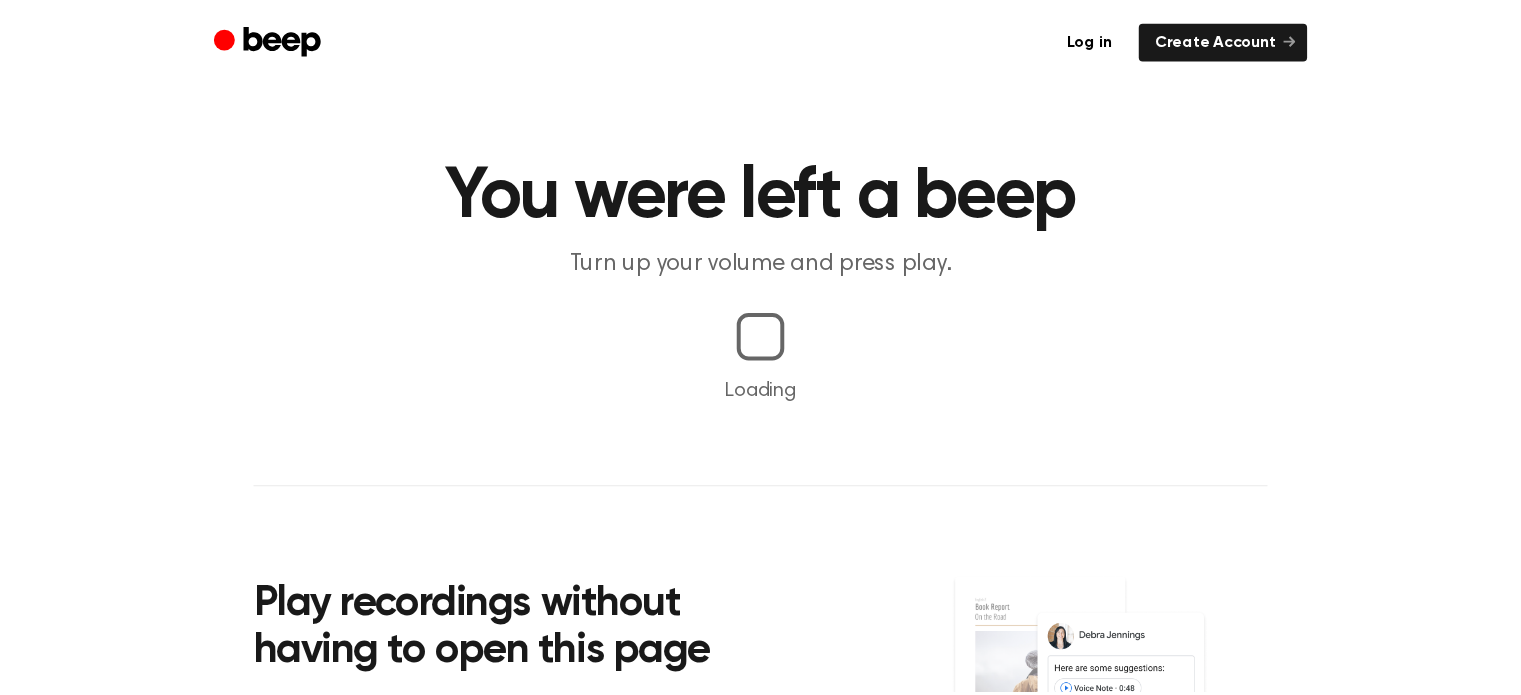 scroll, scrollTop: 0, scrollLeft: 0, axis: both 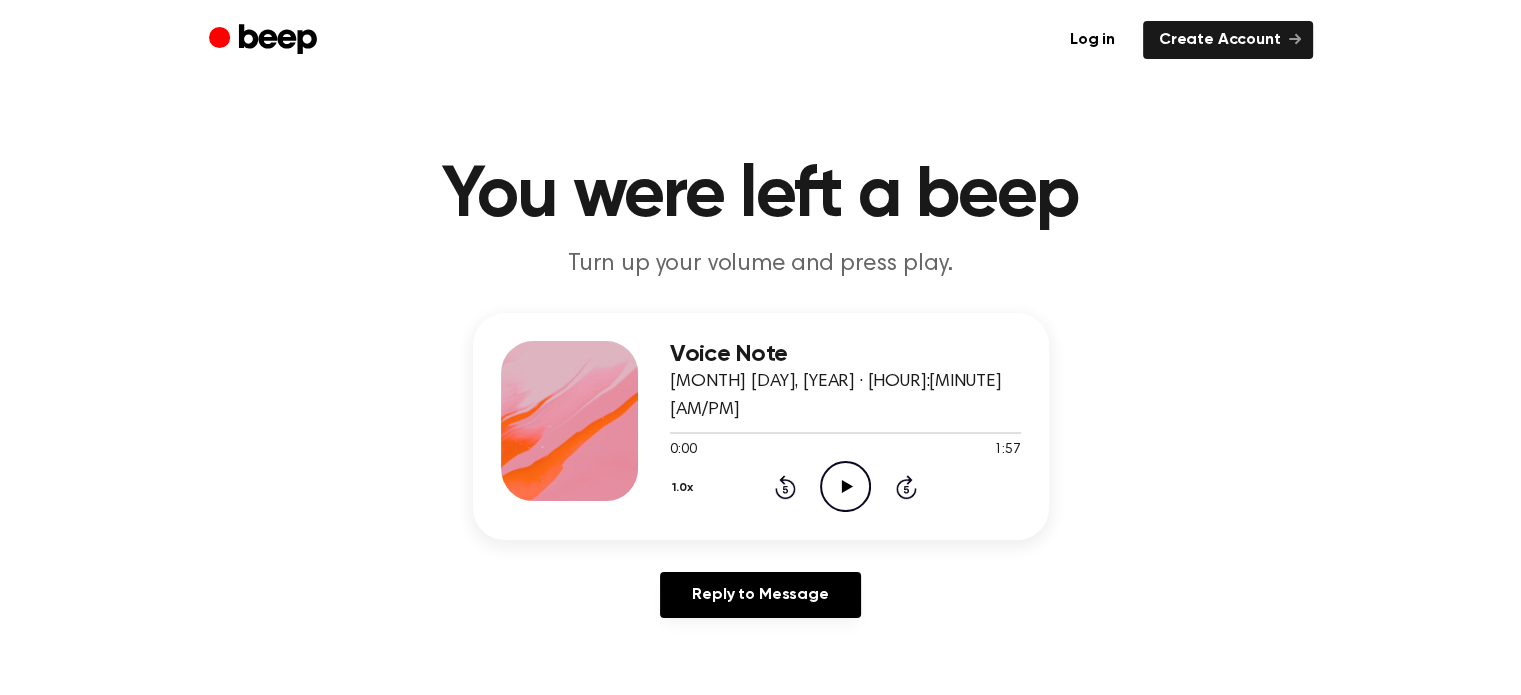 click on "Play Audio" 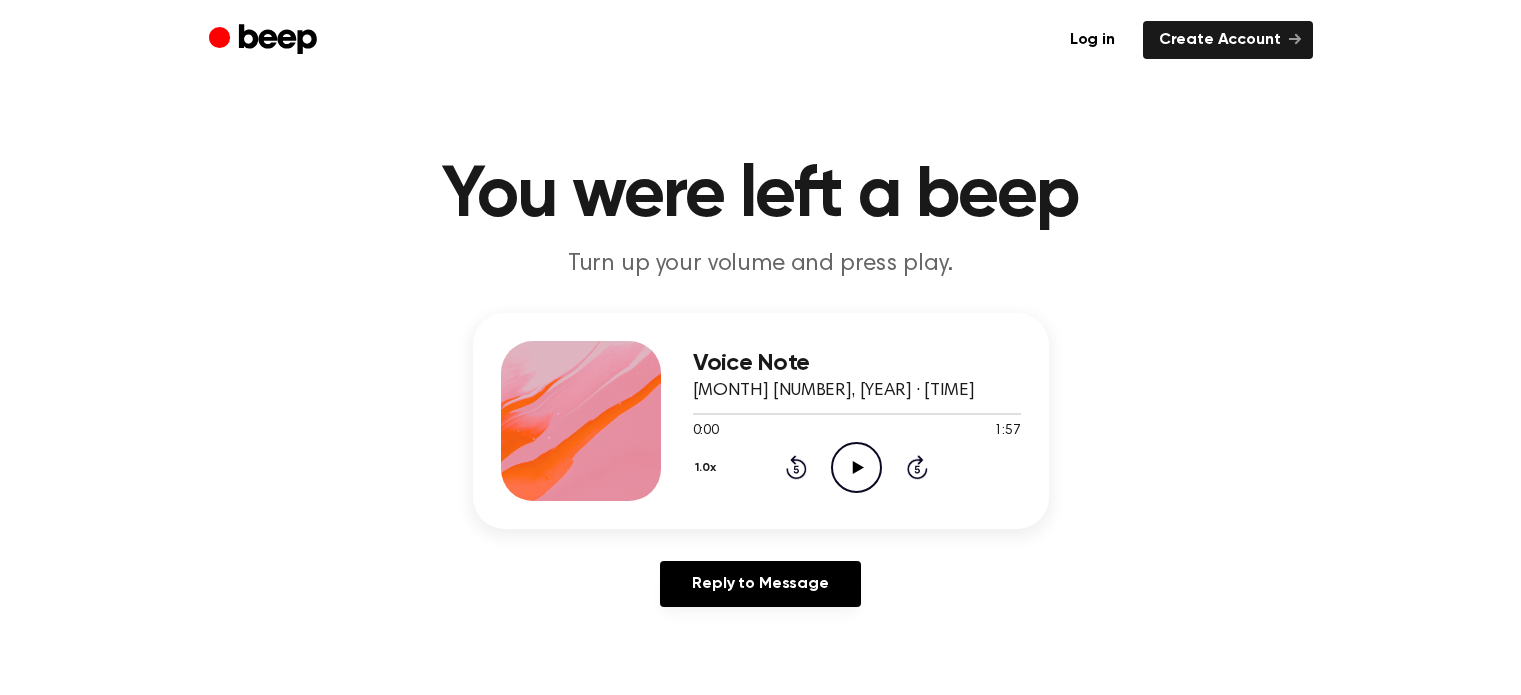 scroll, scrollTop: 0, scrollLeft: 0, axis: both 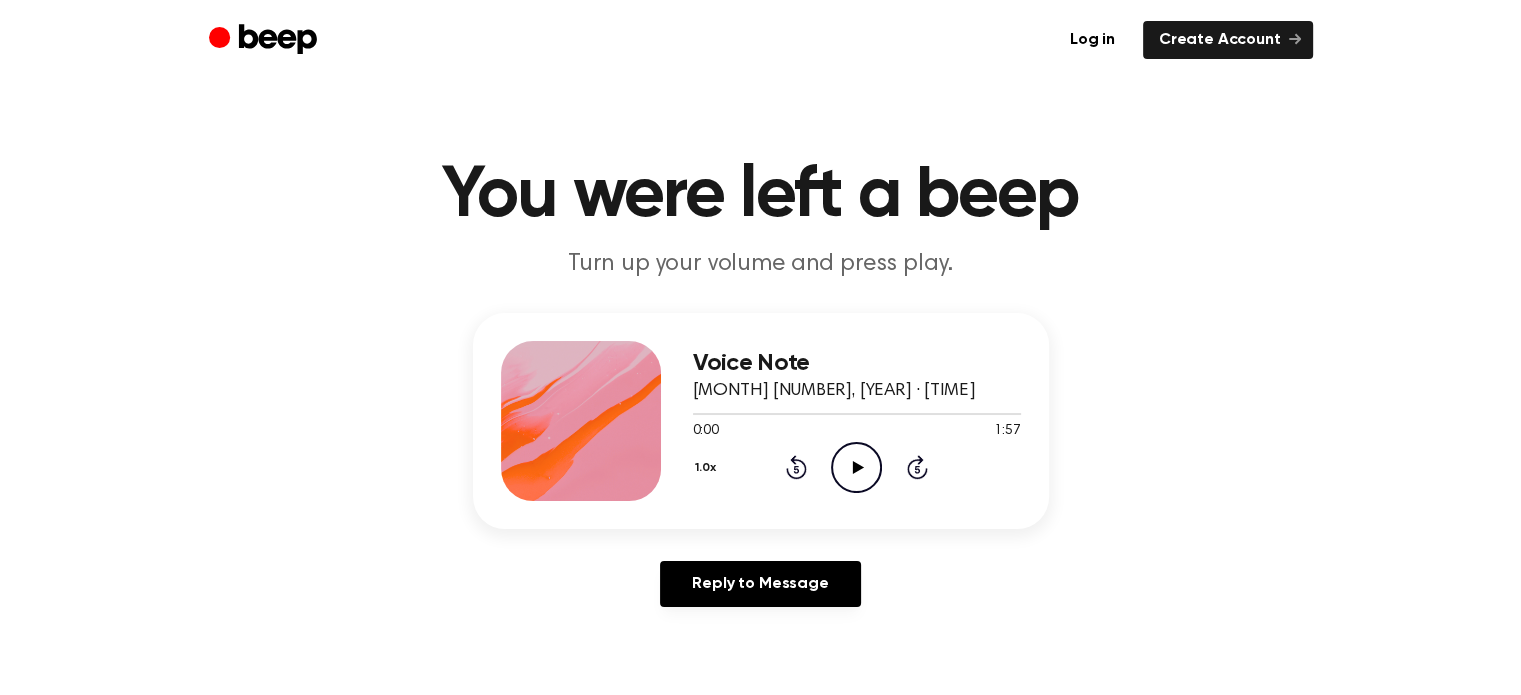 click 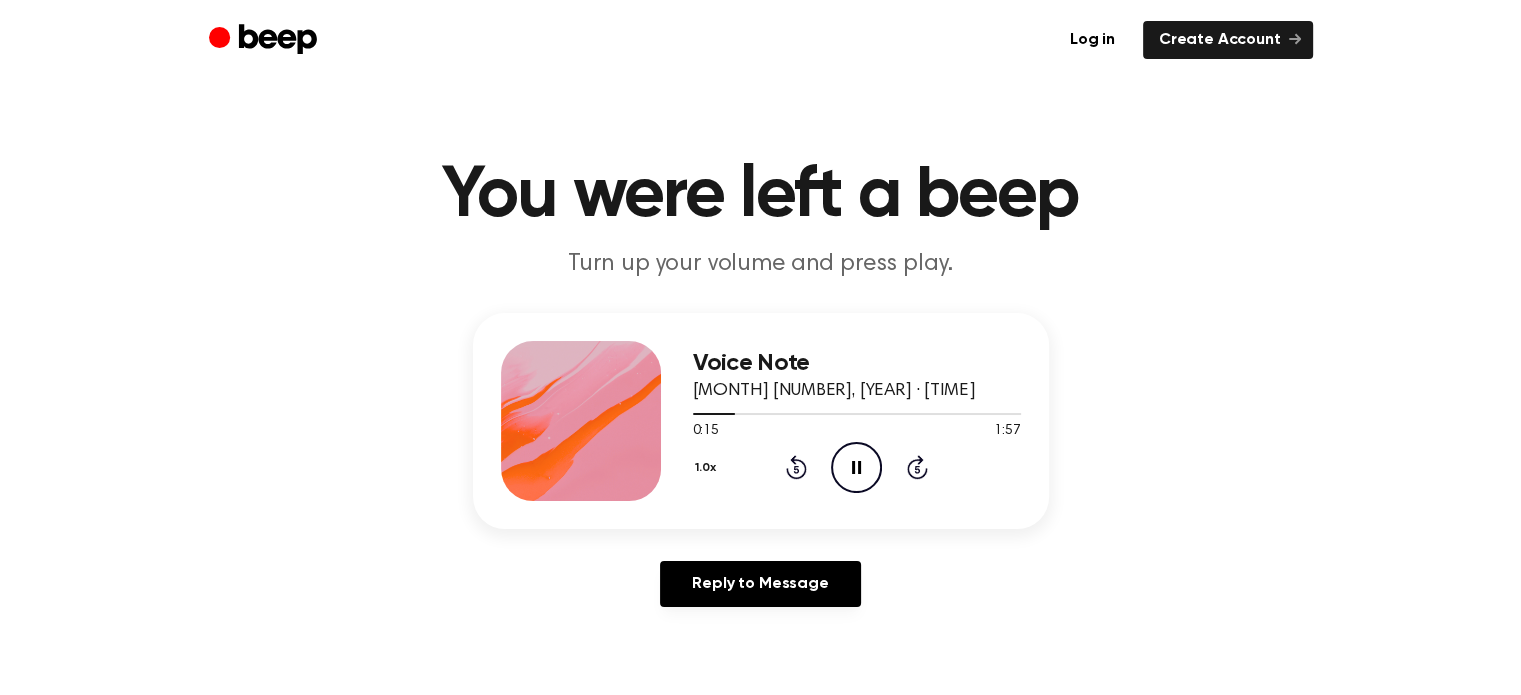 click on "Pause Audio" 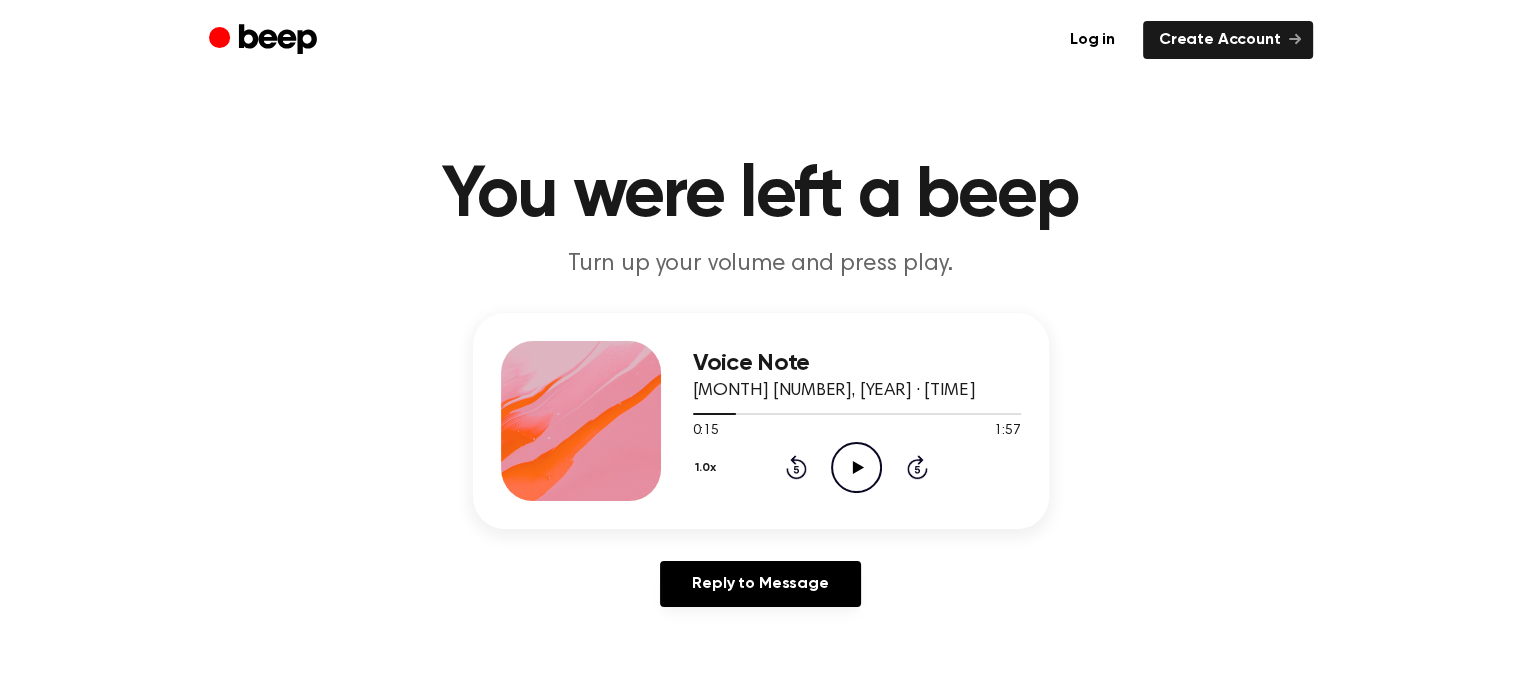 click on "Play Audio" 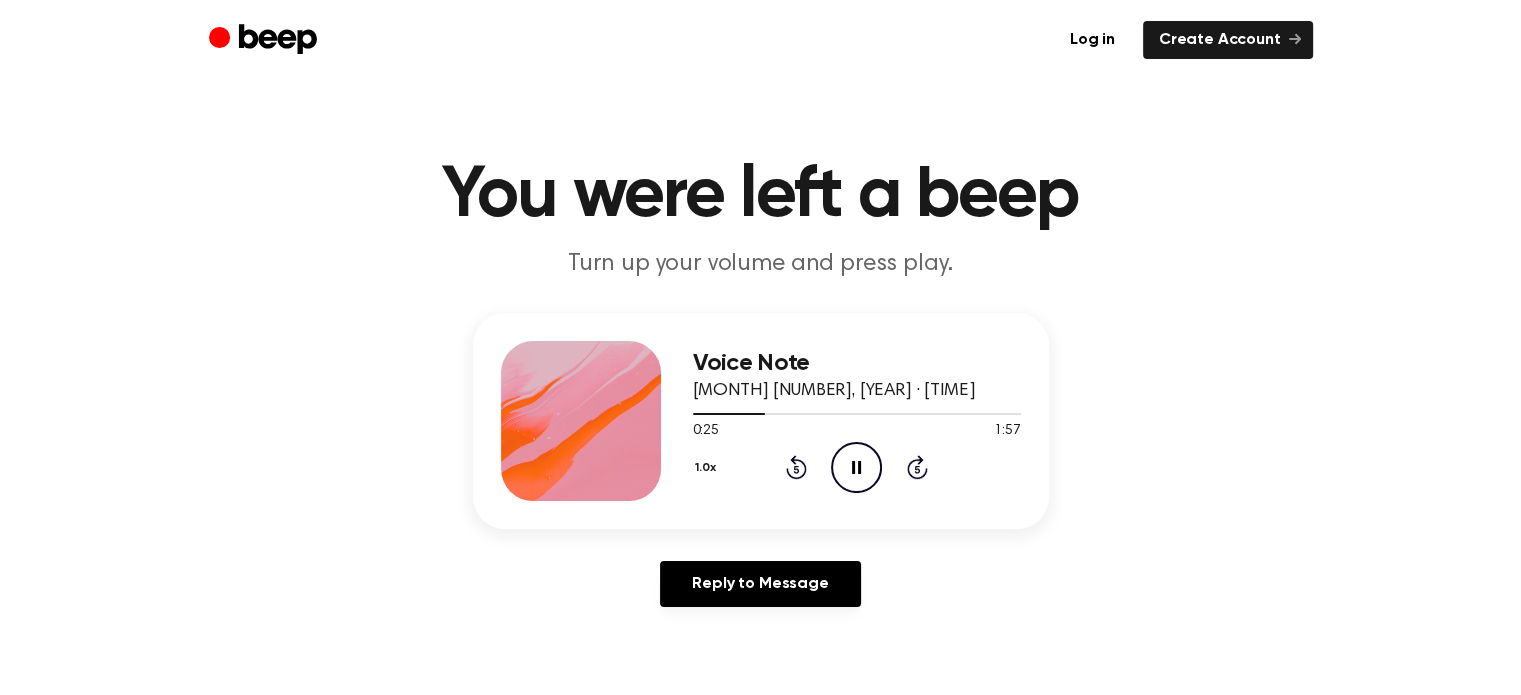 click 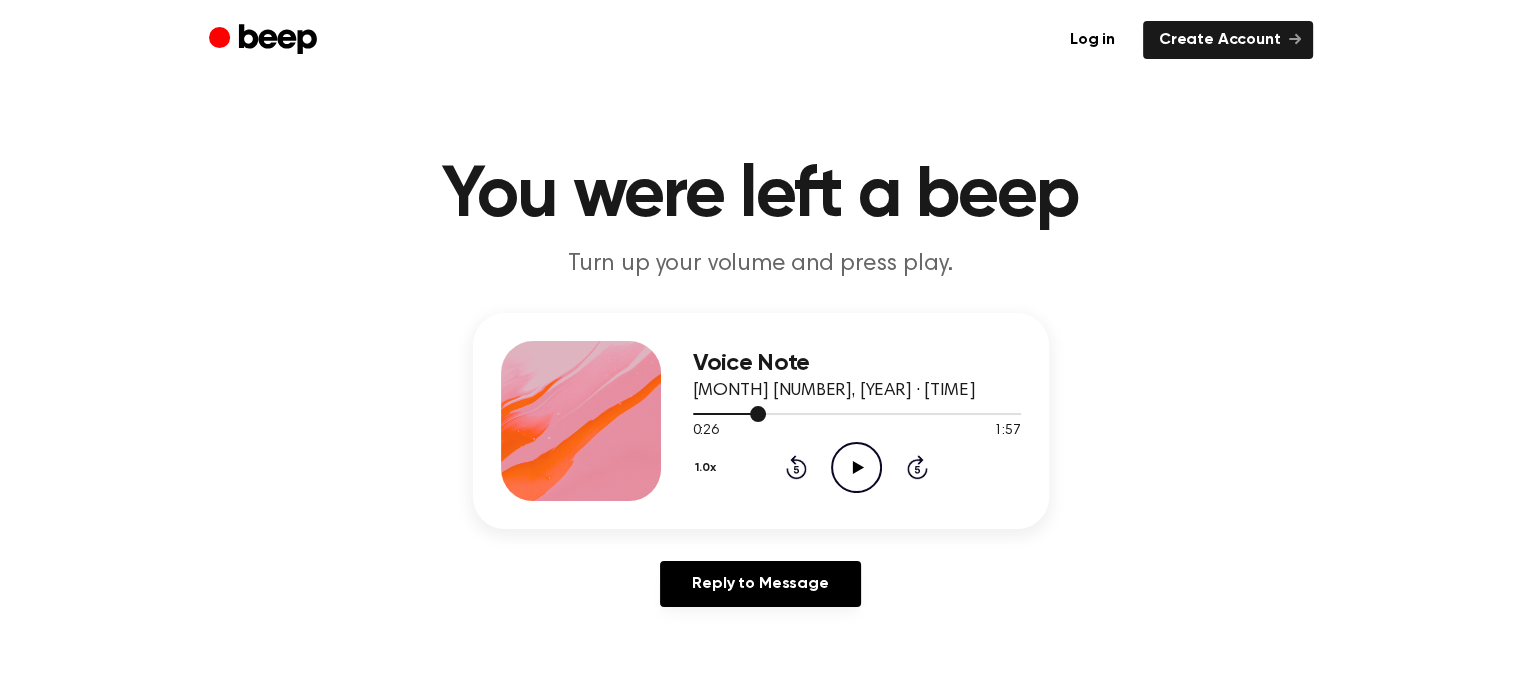 click at bounding box center [857, 413] 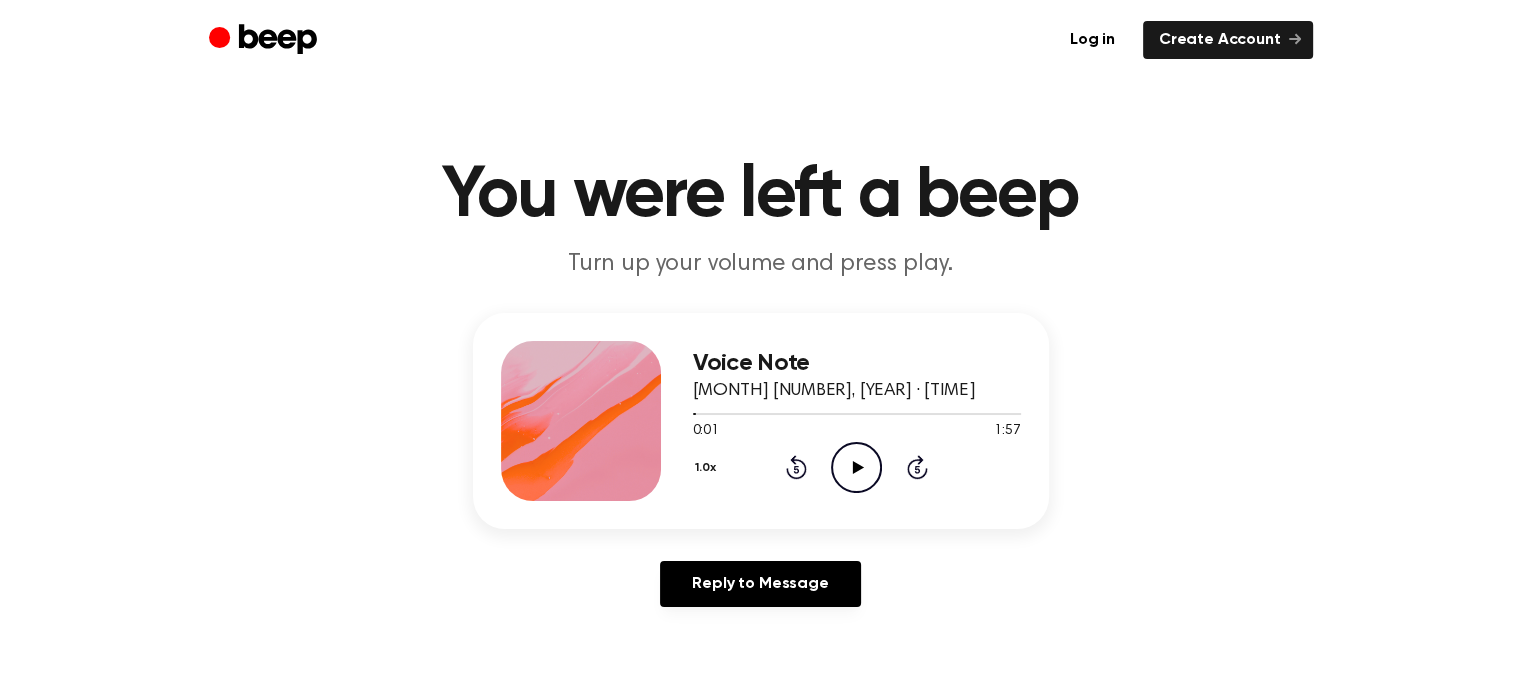 click 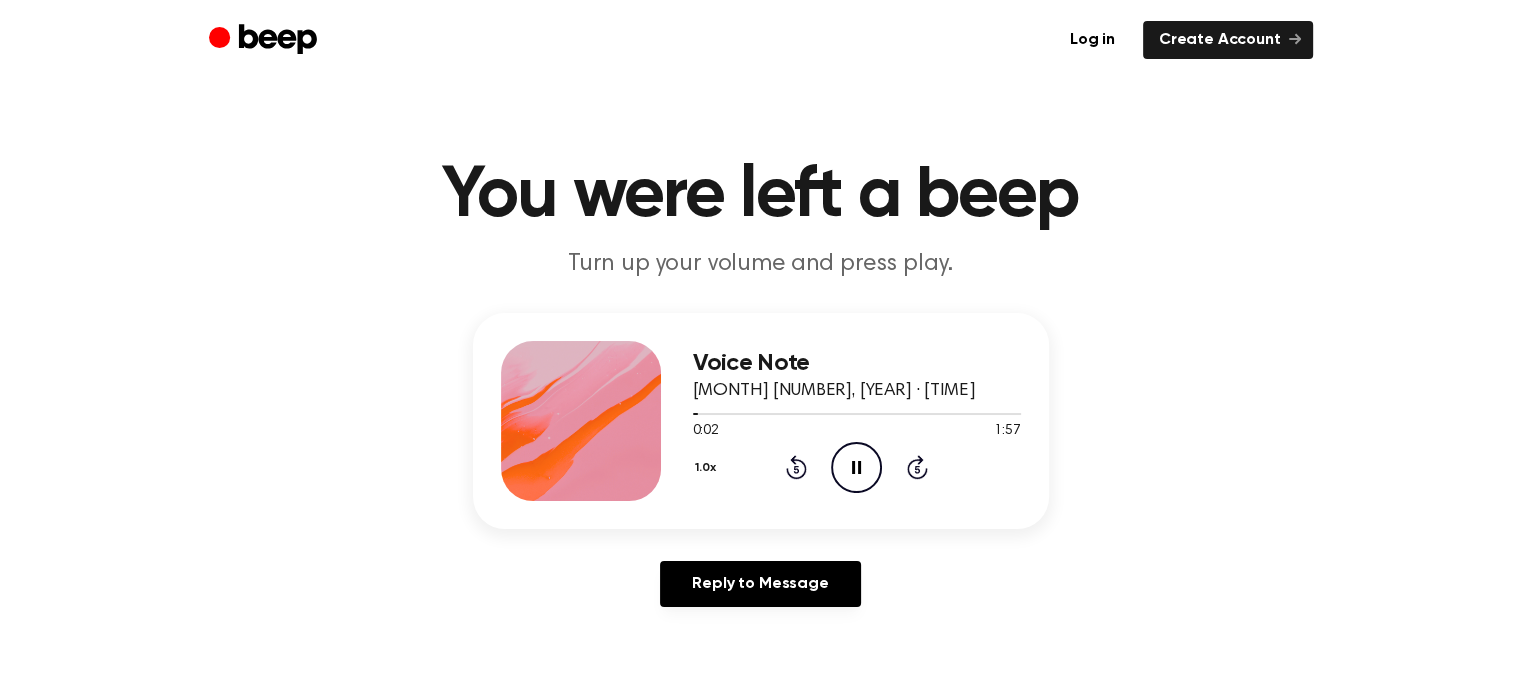 click on "1.0x" at bounding box center (708, 468) 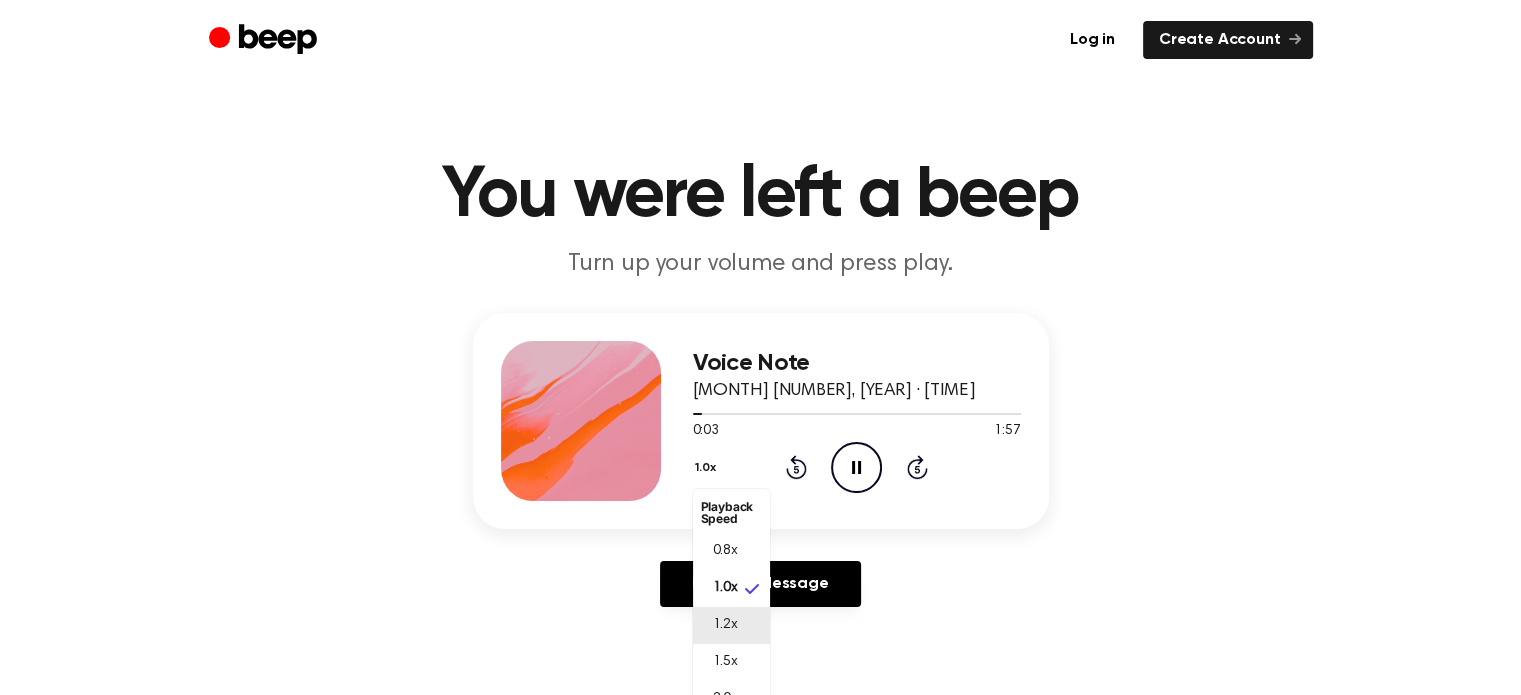 click on "1.2x" at bounding box center (725, 625) 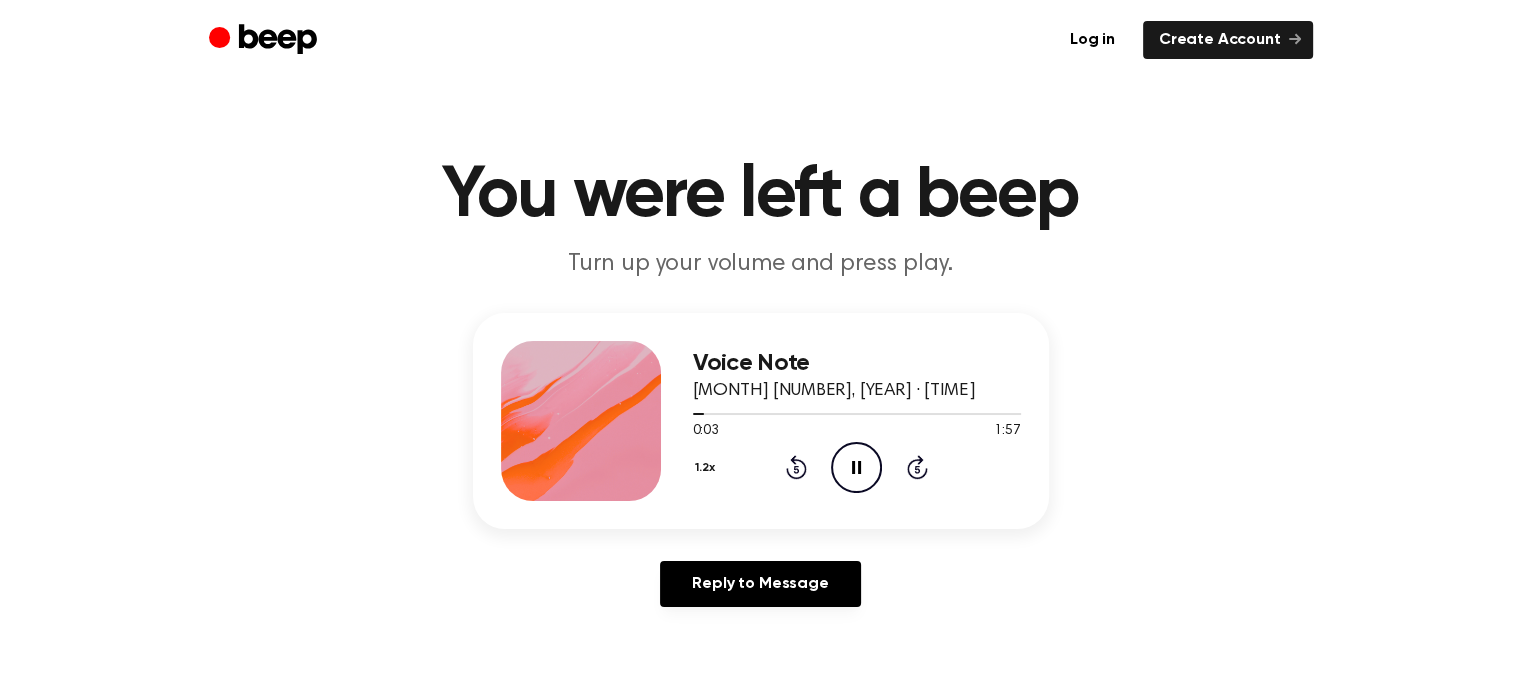 click on "1.2x" at bounding box center [708, 468] 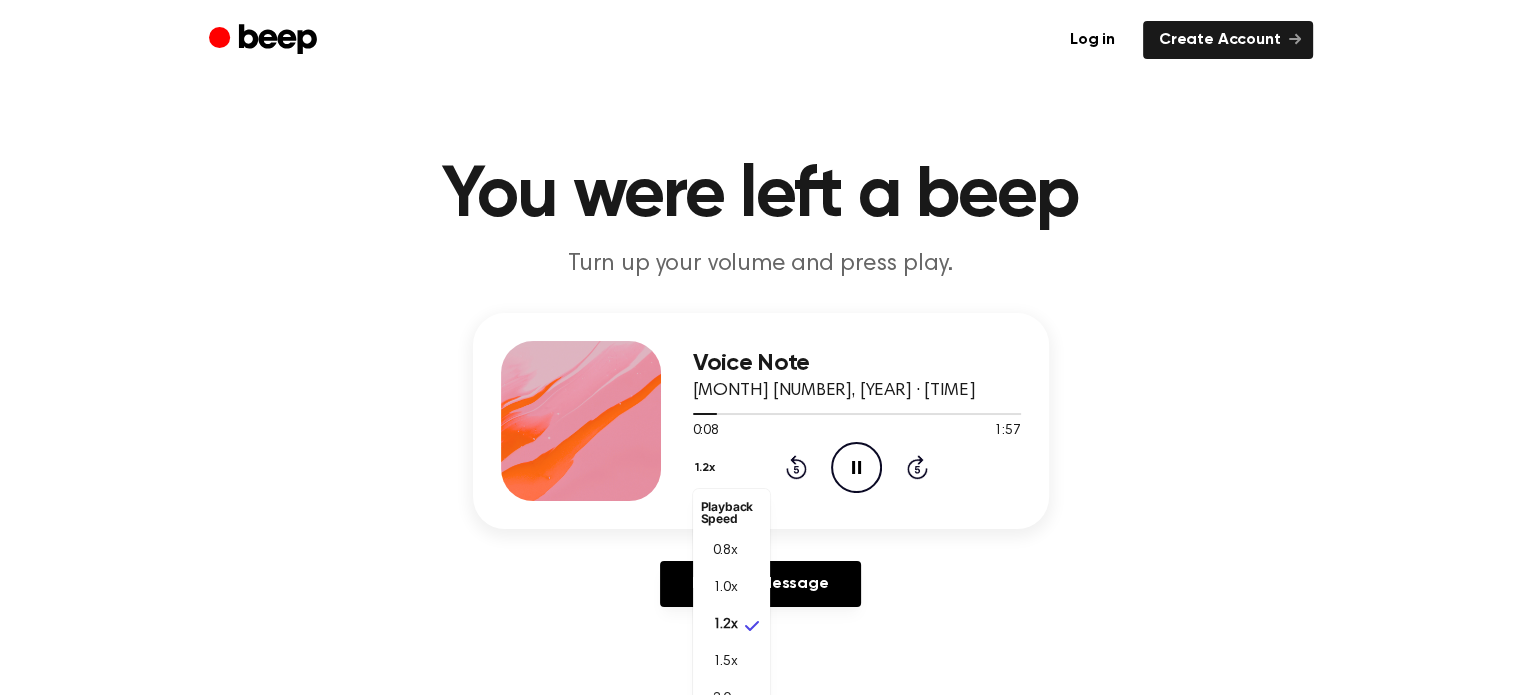 click on "Reply to Message" at bounding box center (761, 592) 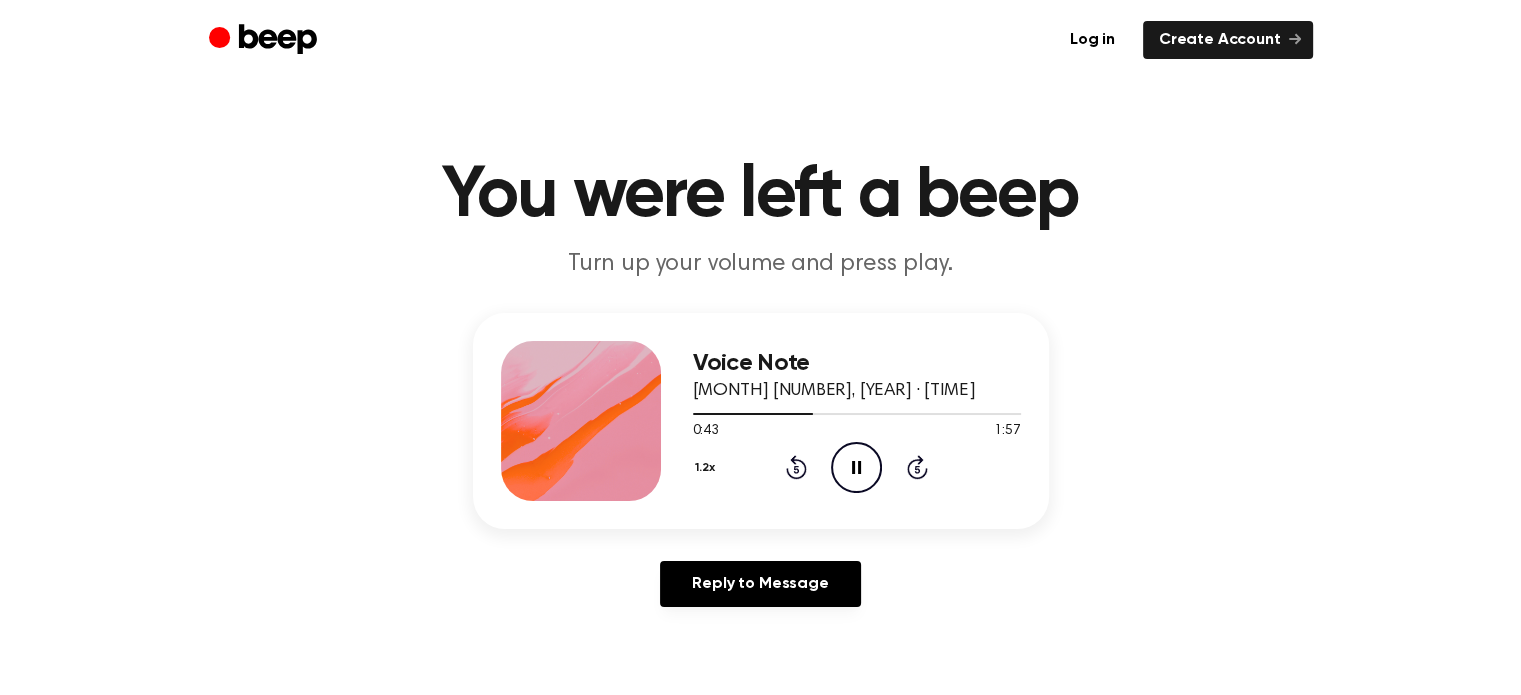 click 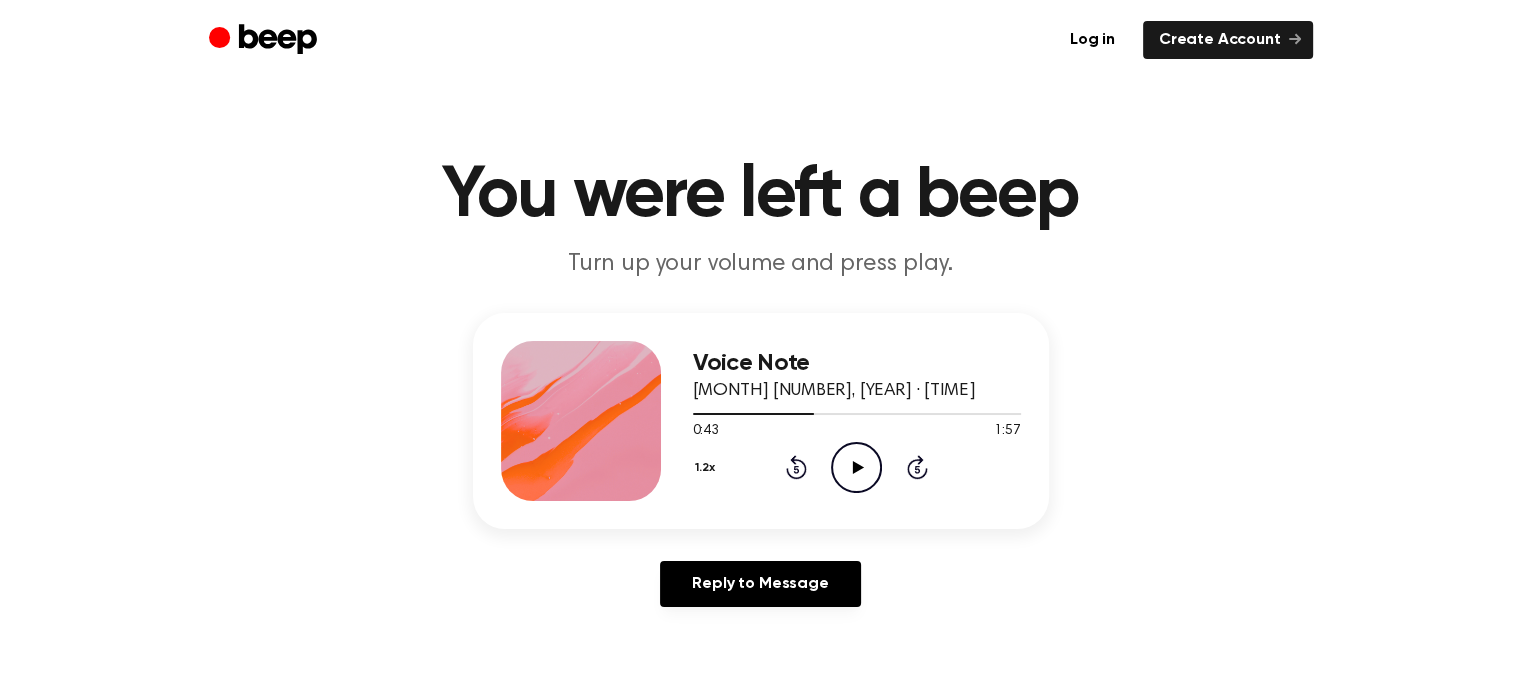 click on "Play Audio" 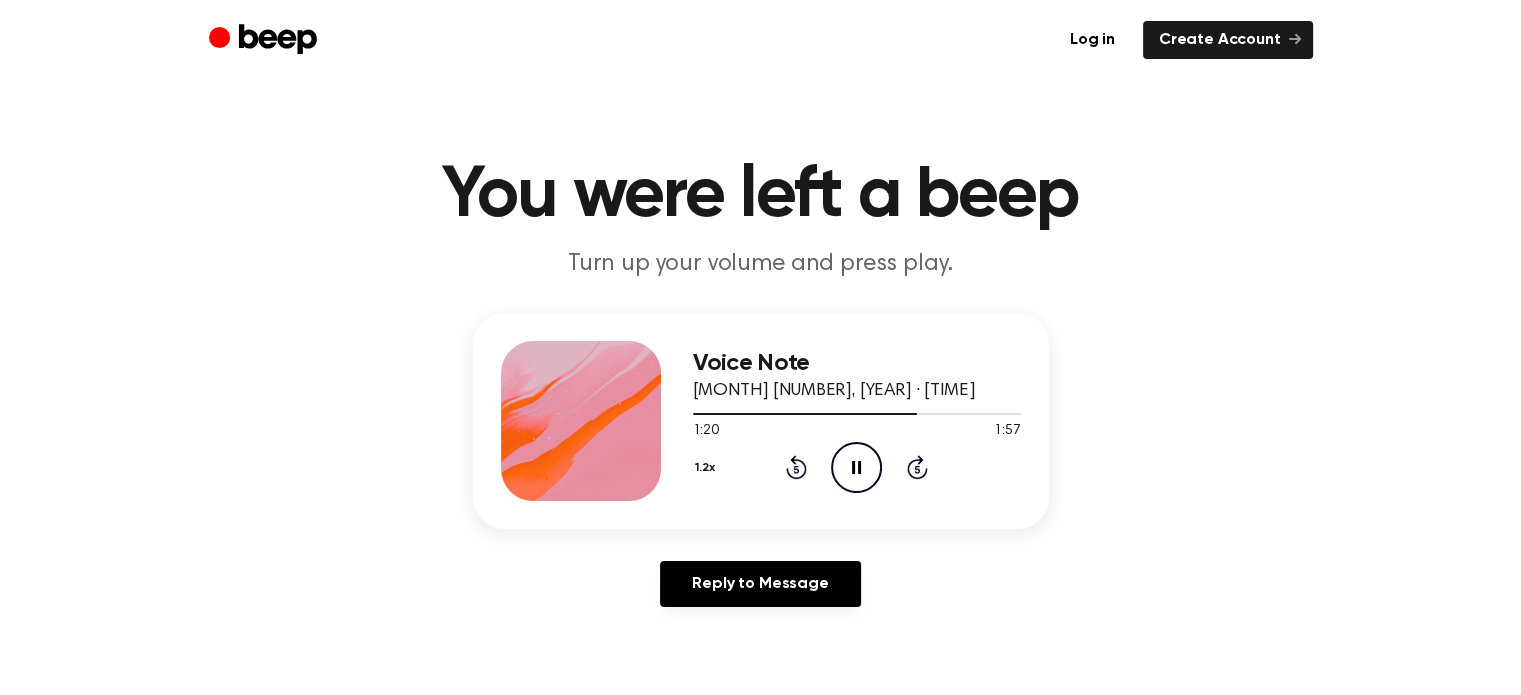 click on "Pause Audio" 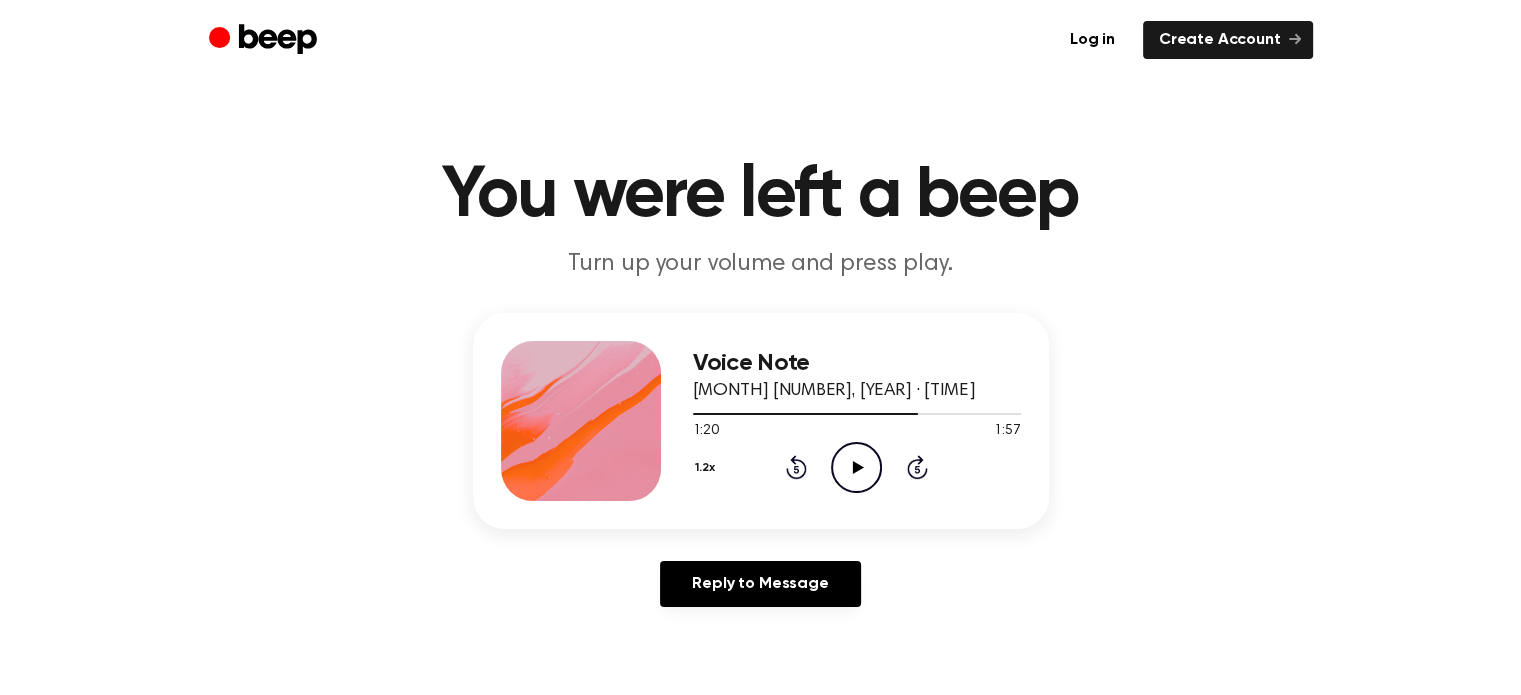 click on "Play Audio" 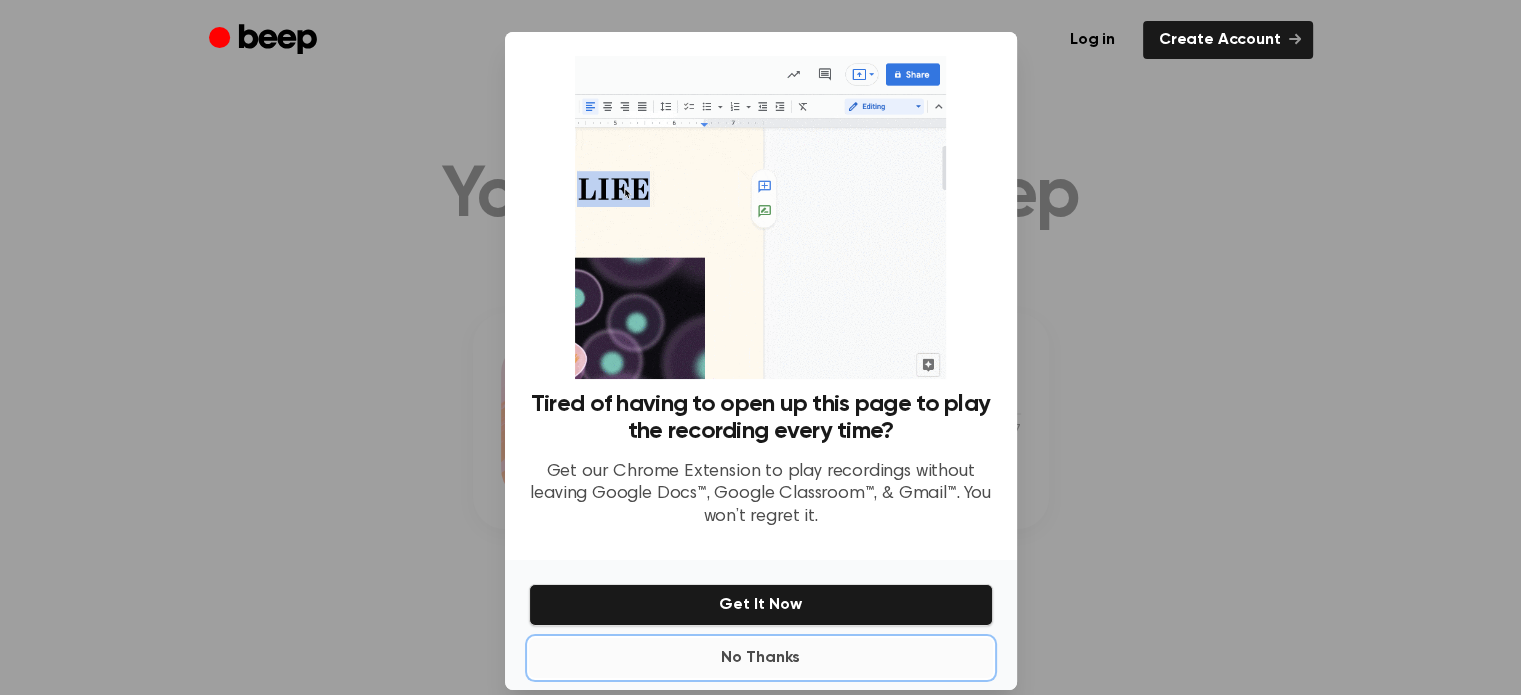 click on "No Thanks" at bounding box center [761, 658] 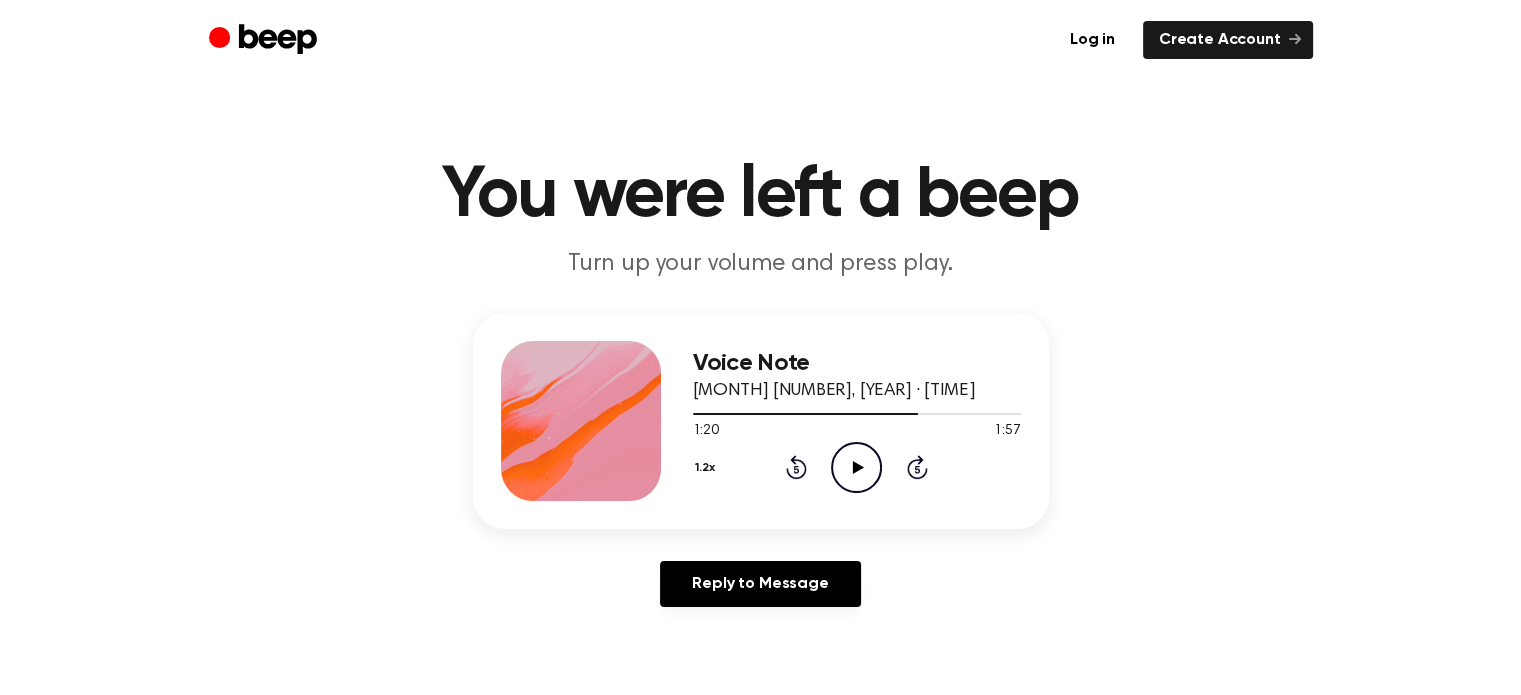 click on "Play Audio" 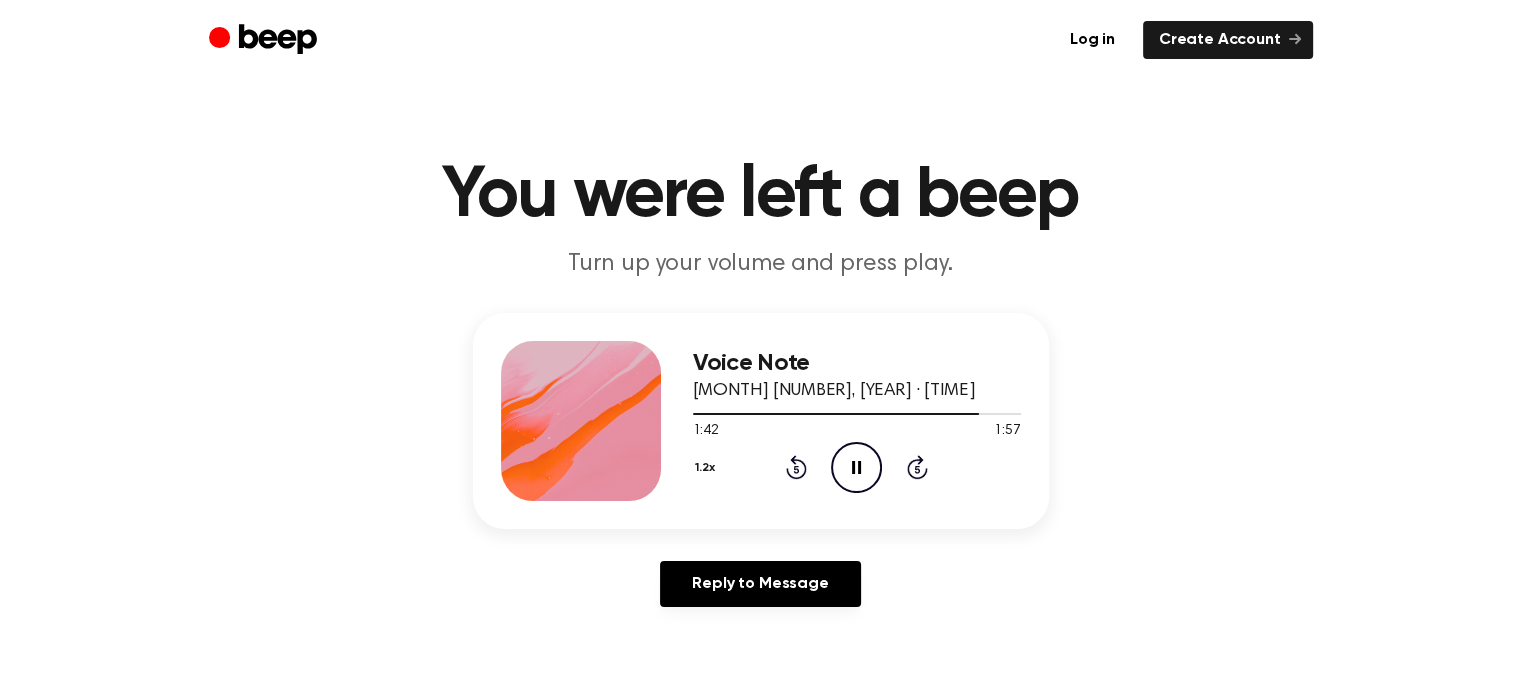 click on "Pause Audio" 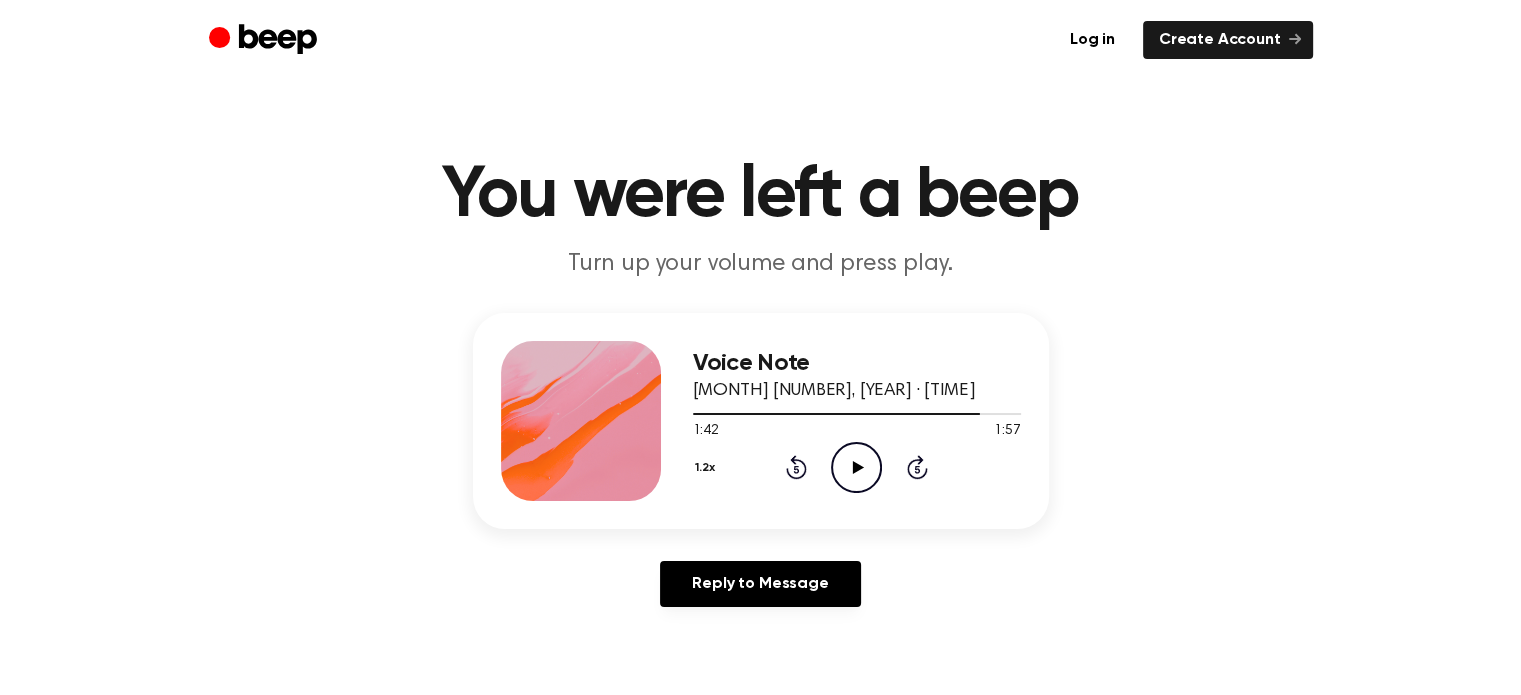 click on "Play Audio" 